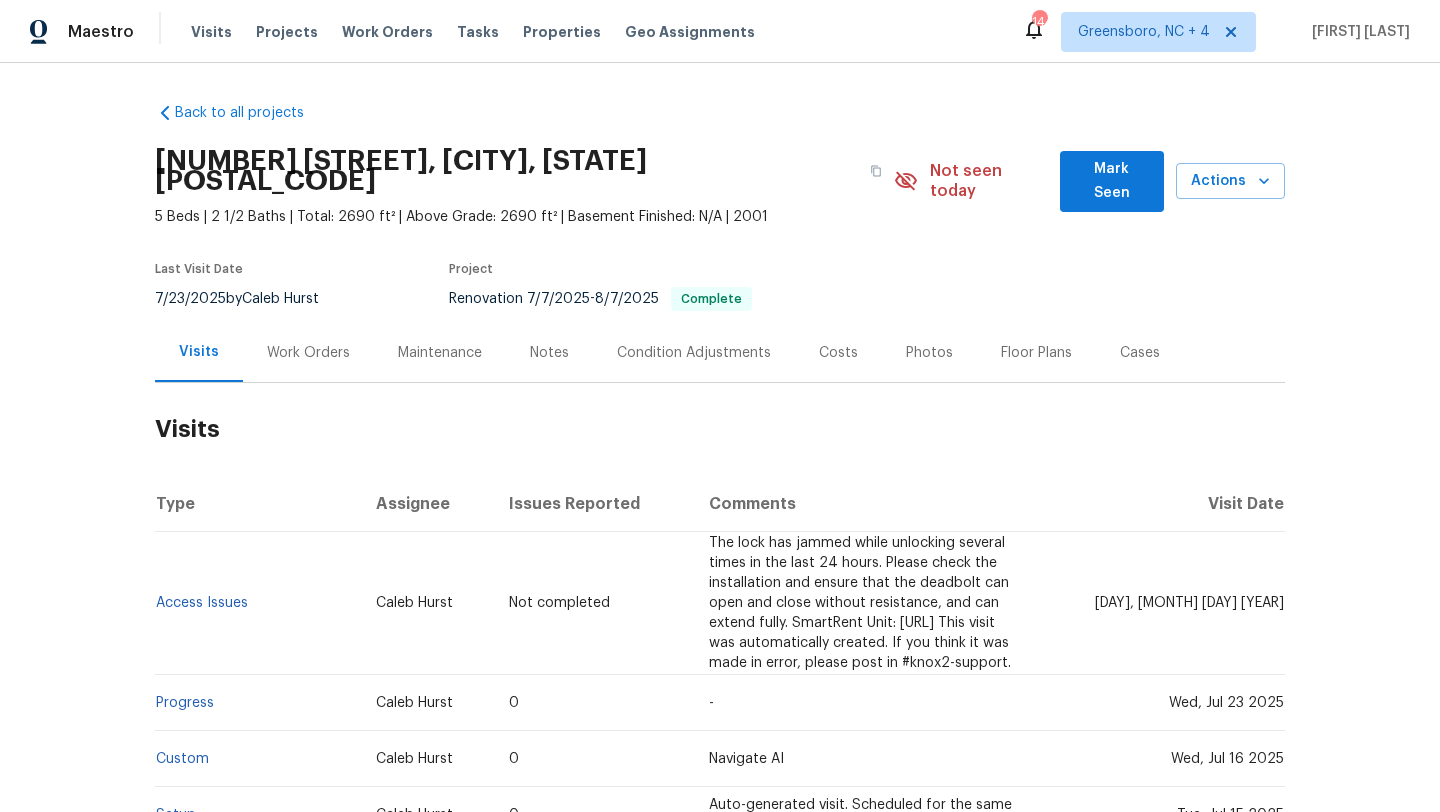 scroll, scrollTop: 0, scrollLeft: 0, axis: both 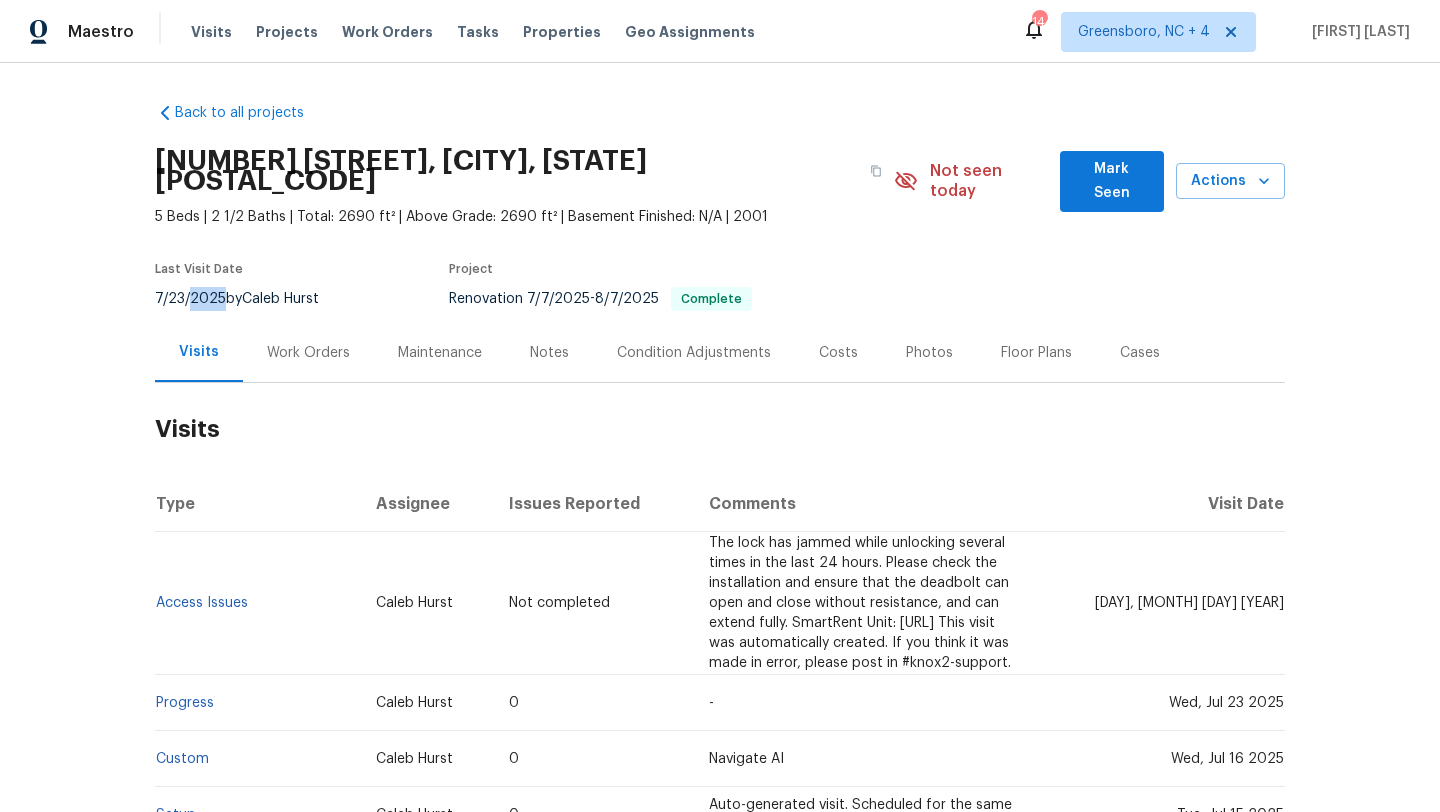 click on "7/23/2025" at bounding box center [190, 299] 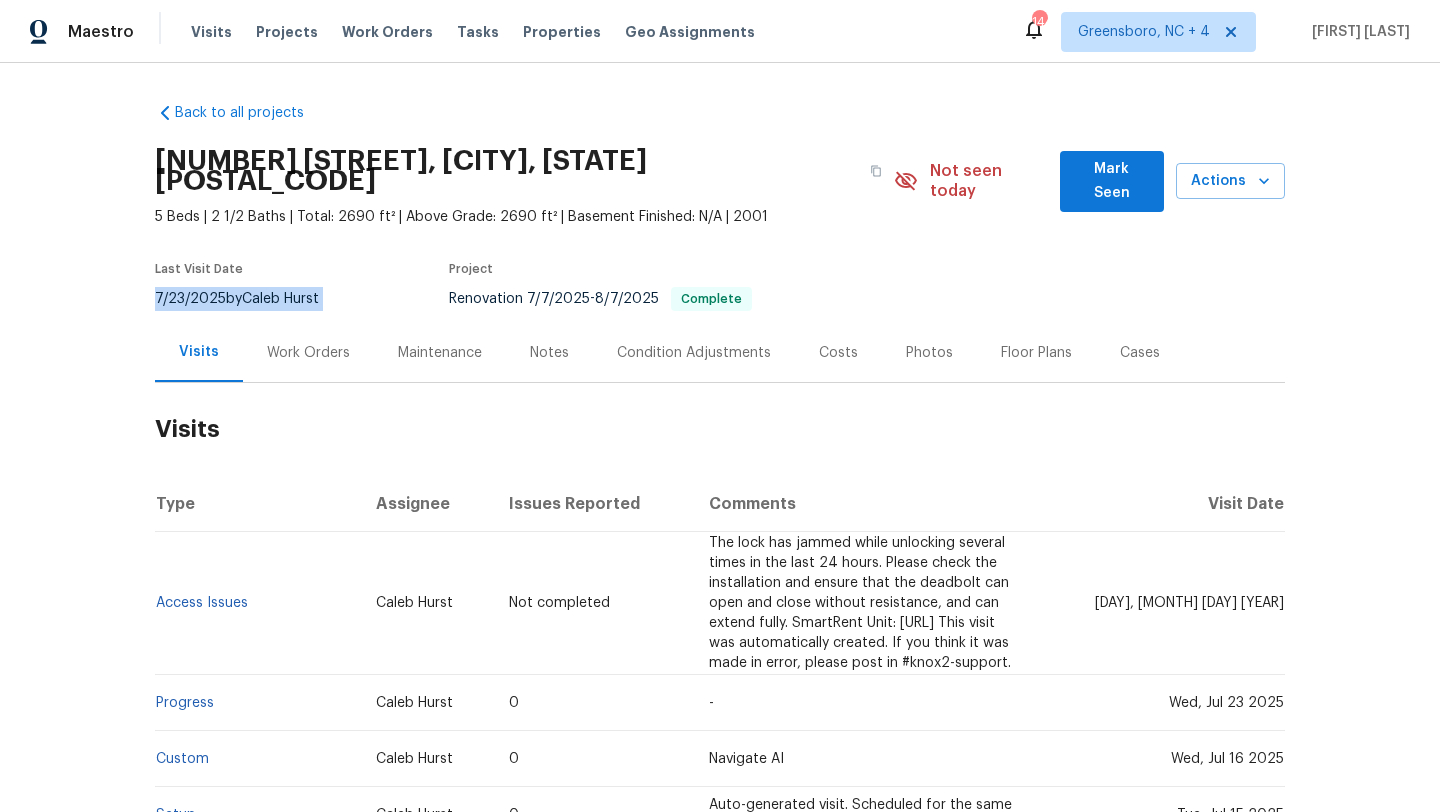 copy on "[DATE] by [FIRST] [LAST]" 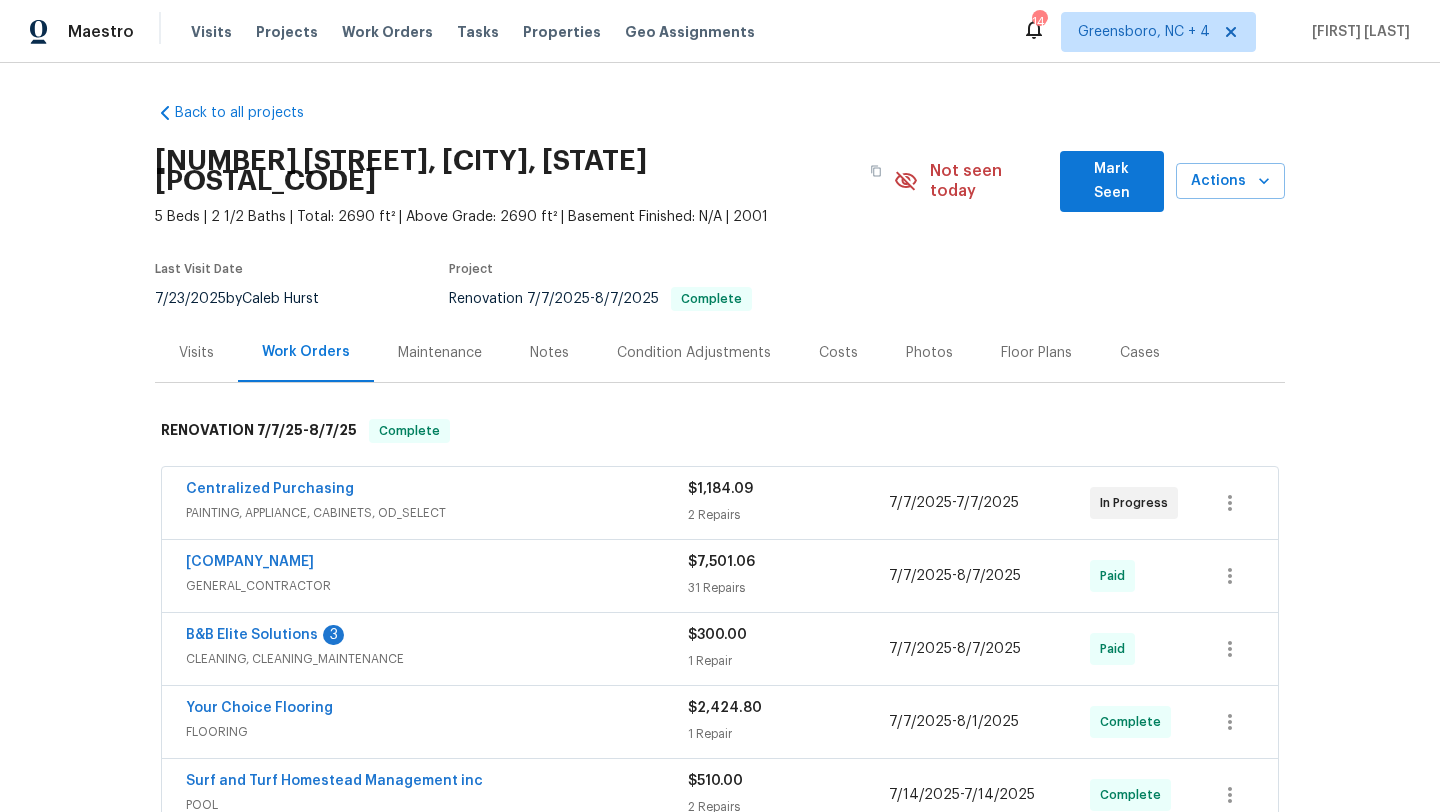 click on "Centralized Purchasing" at bounding box center [437, 491] 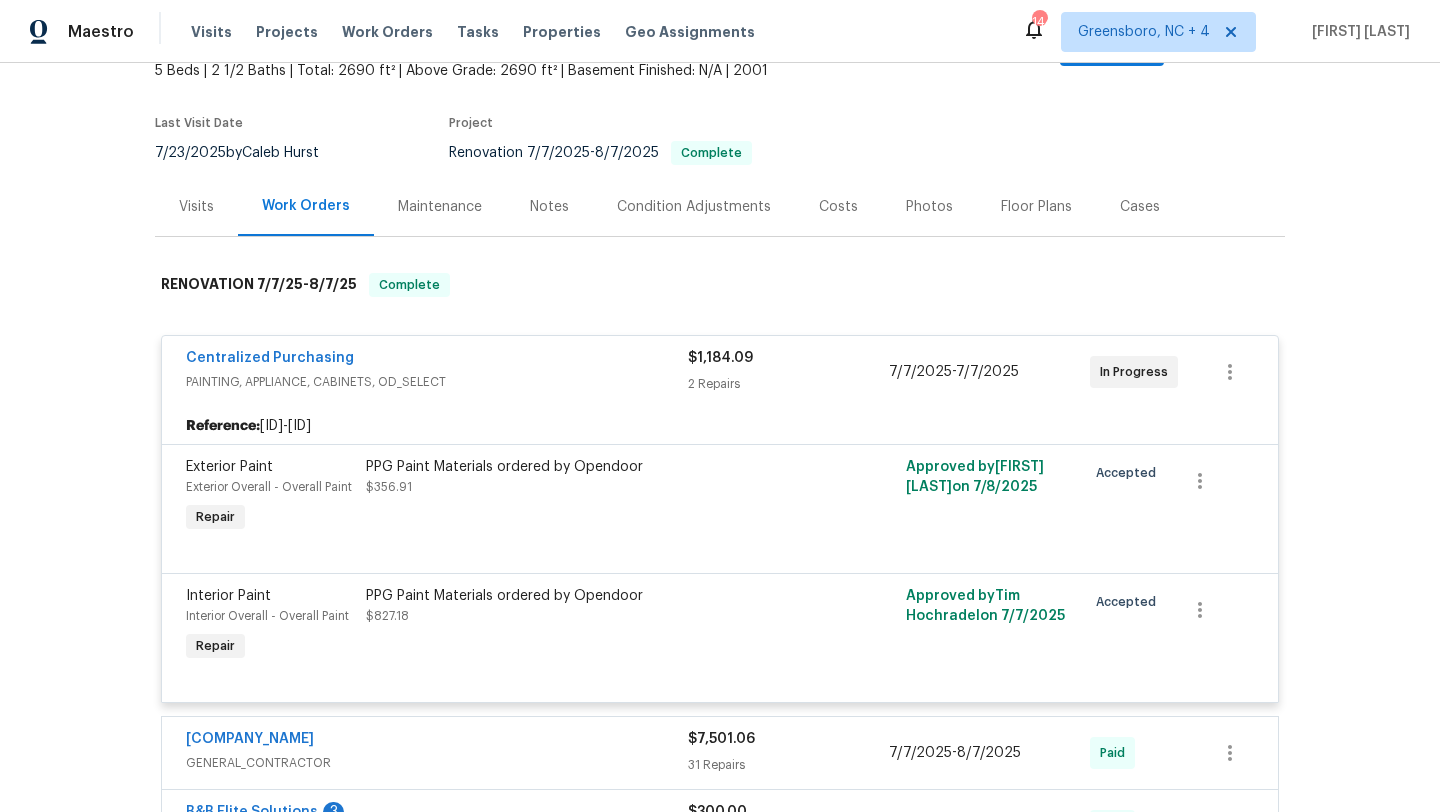 scroll, scrollTop: 154, scrollLeft: 0, axis: vertical 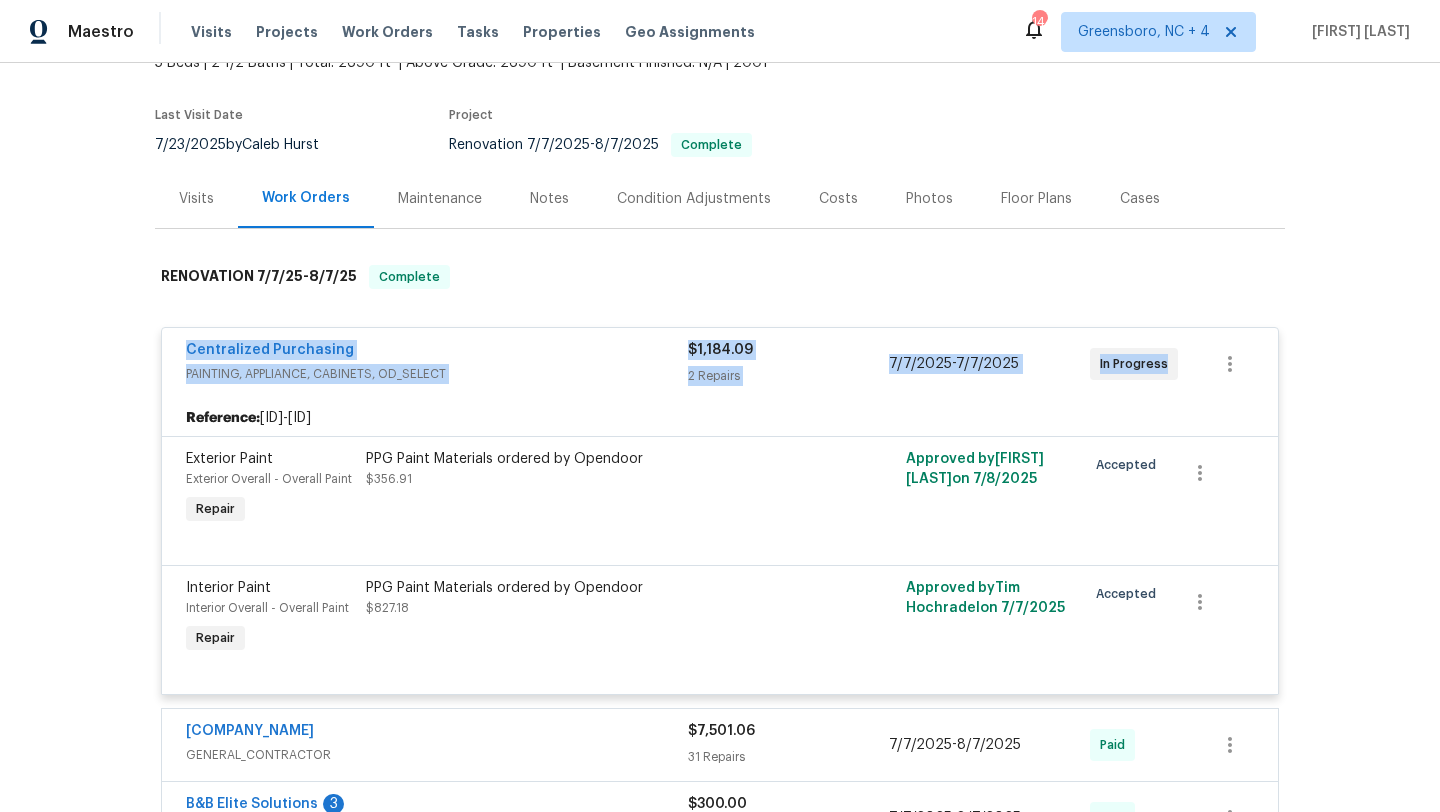 drag, startPoint x: 155, startPoint y: 332, endPoint x: 1347, endPoint y: 364, distance: 1192.4294 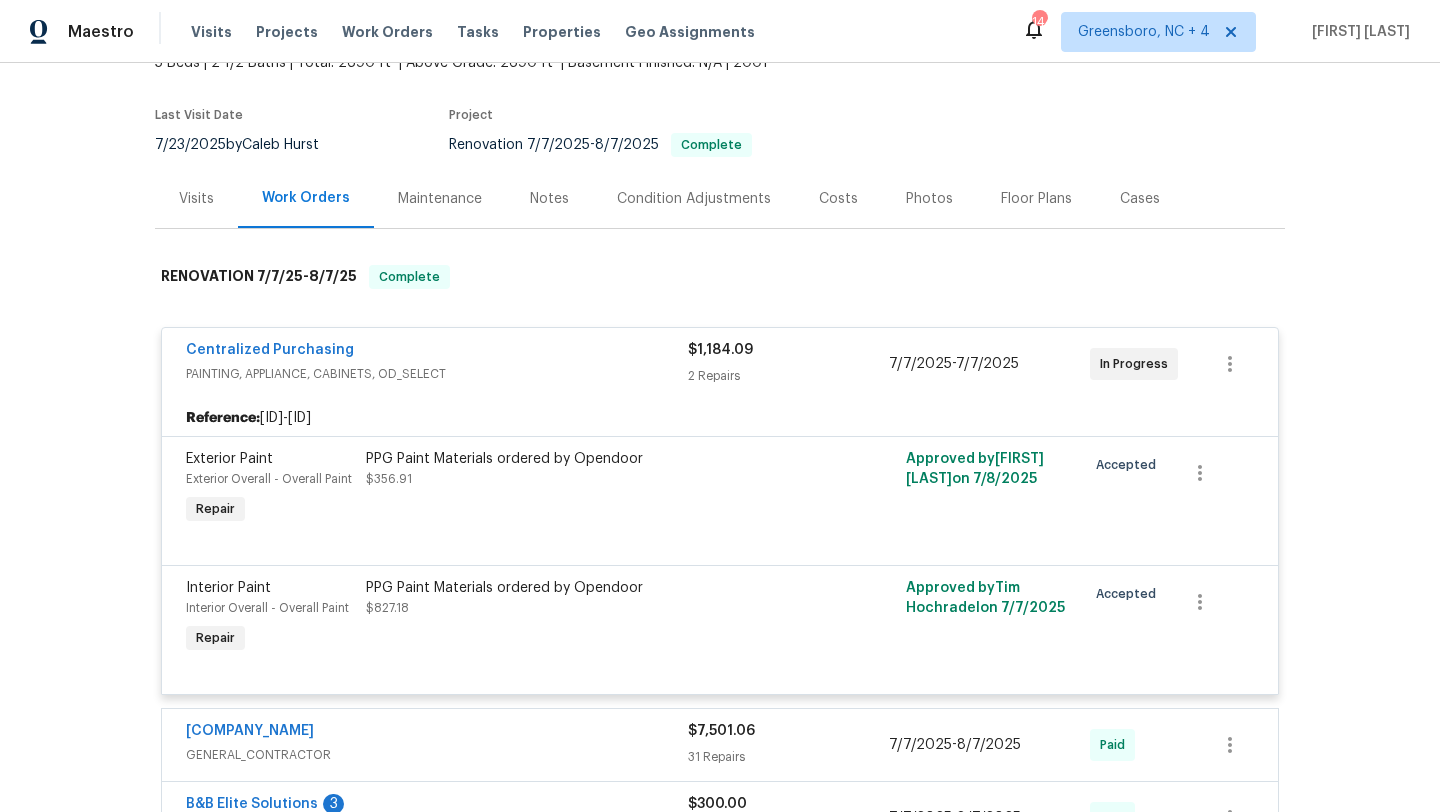 click on "7/23/2025" at bounding box center [190, 145] 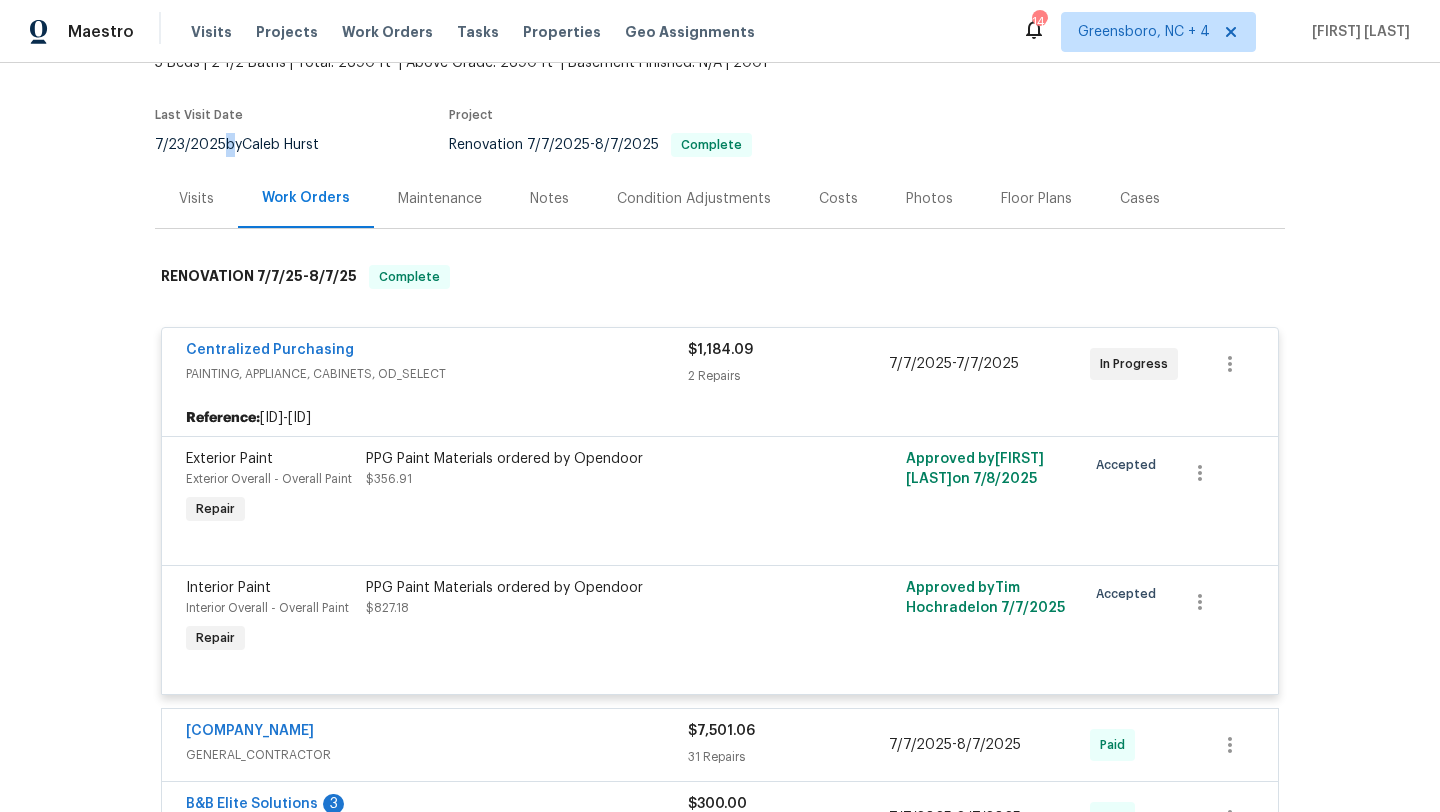 click on "7/23/2025" at bounding box center (190, 145) 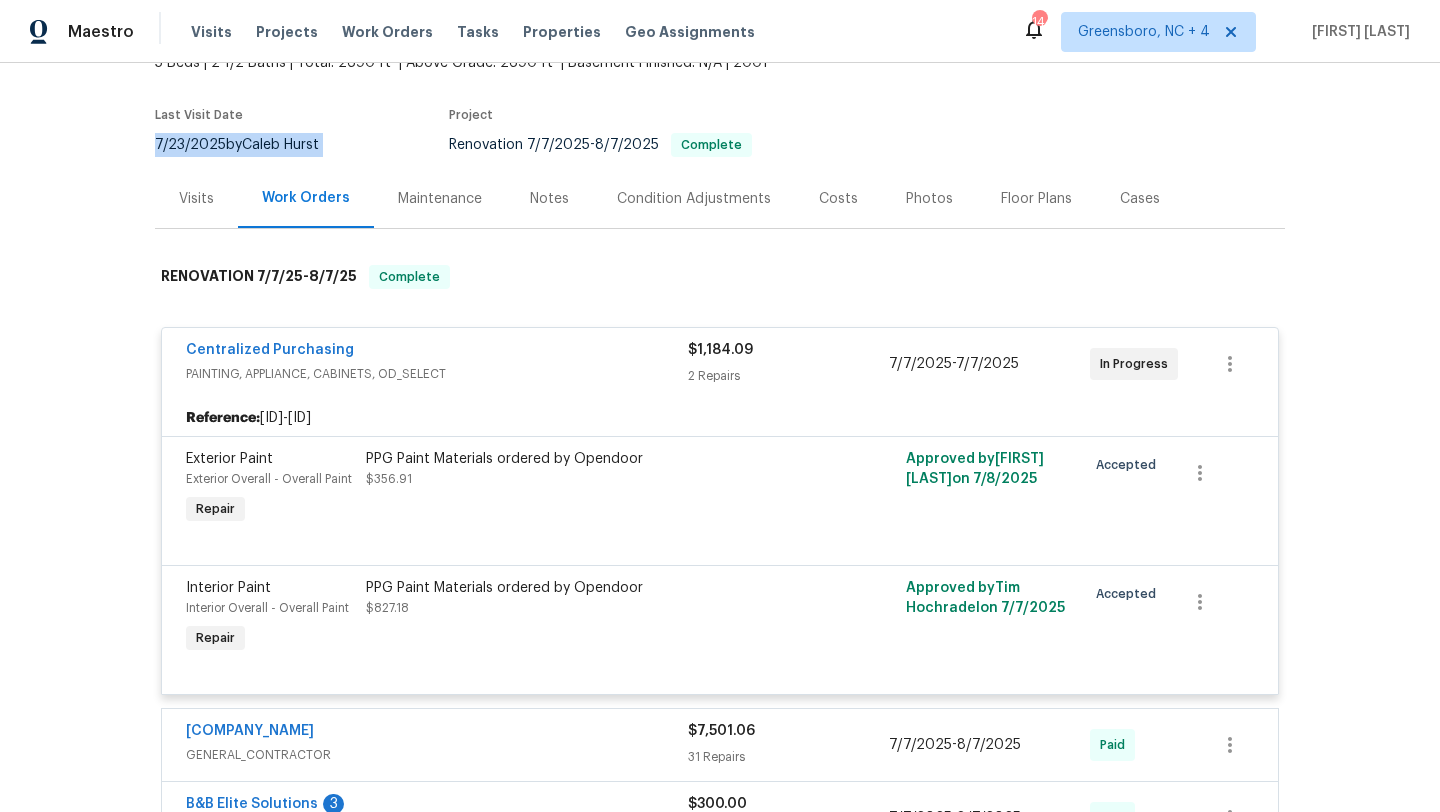 copy on "[DATE] by [FIRST] [LAST]" 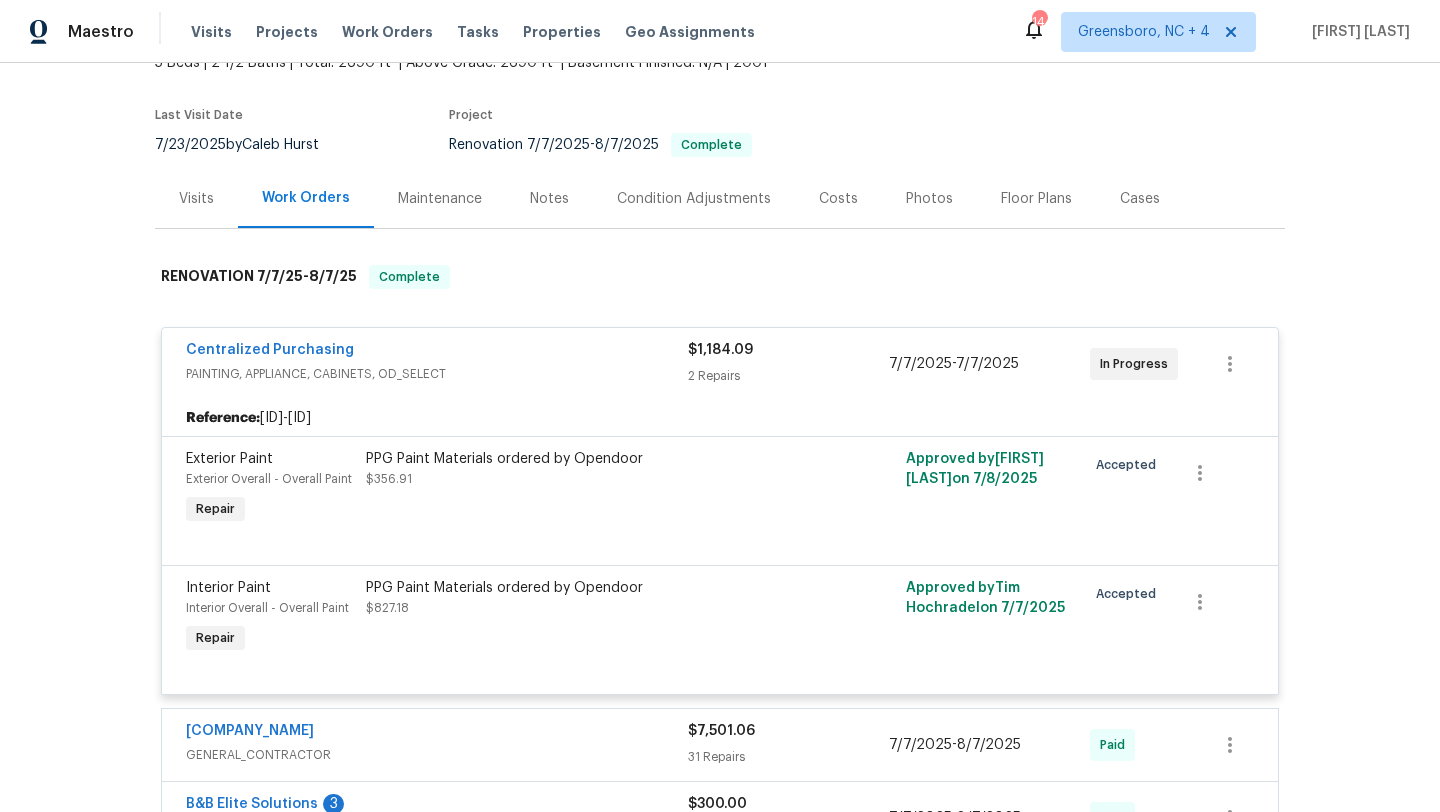 click on "Visits" at bounding box center [196, 199] 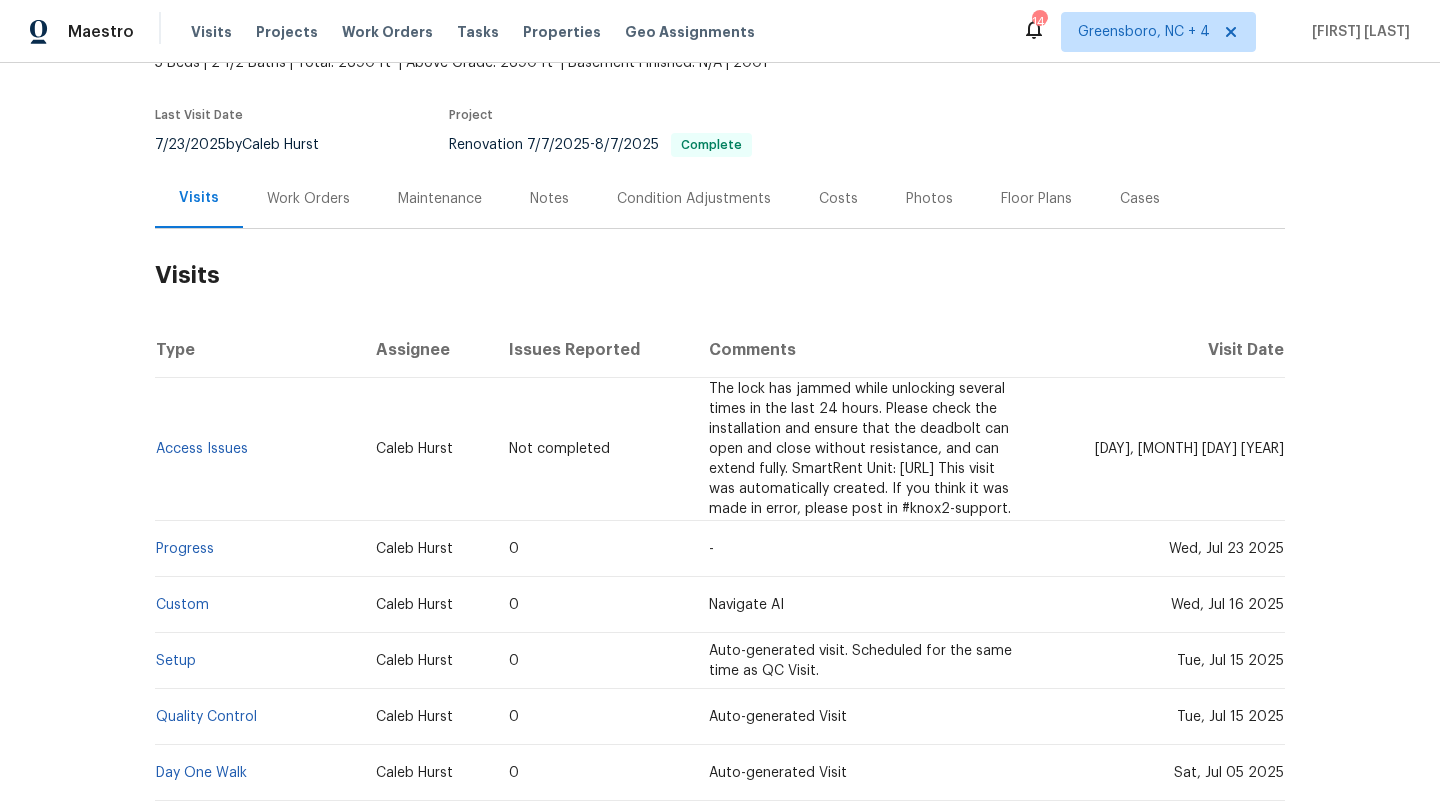 click on "Work Orders" at bounding box center (308, 199) 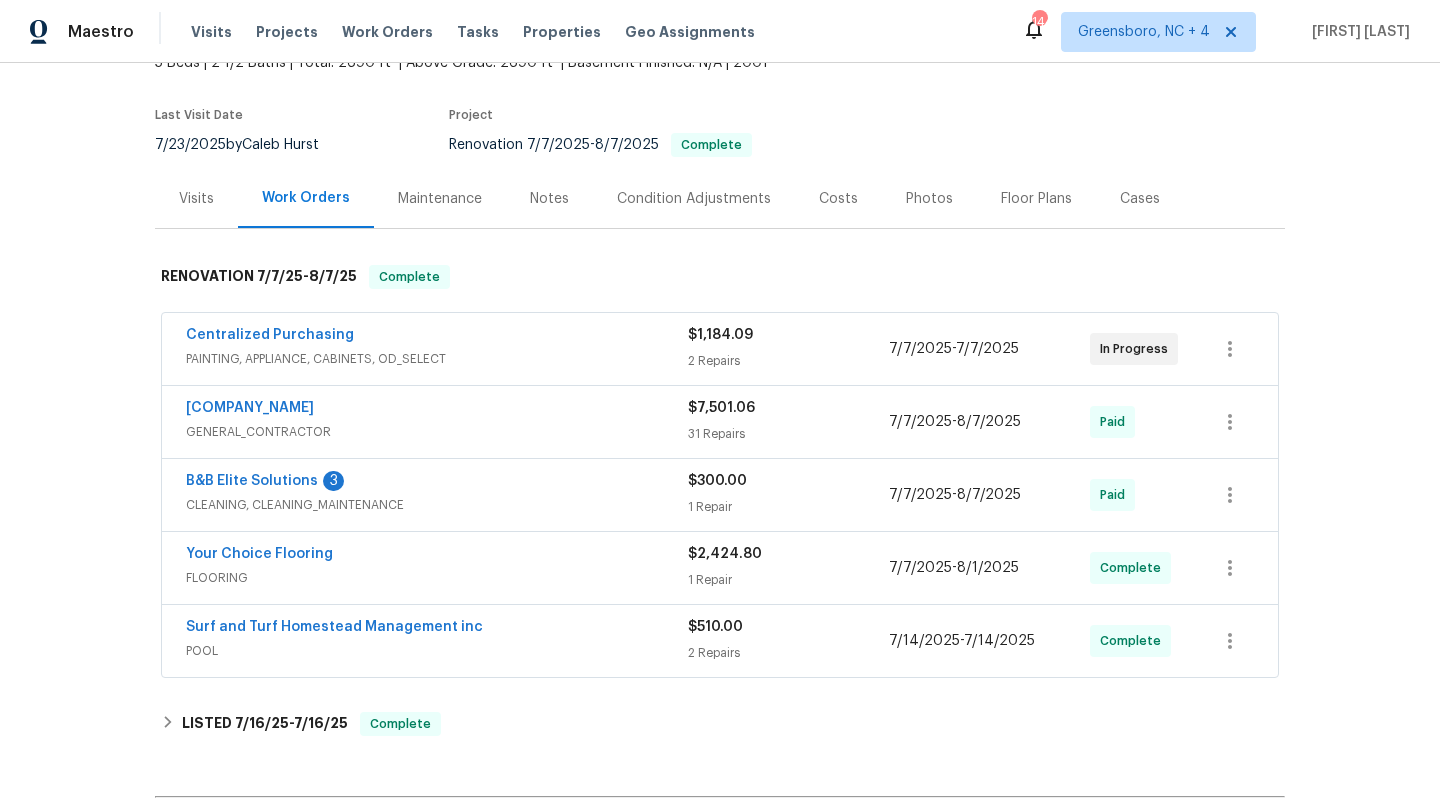 click on "Cases" at bounding box center [1140, 198] 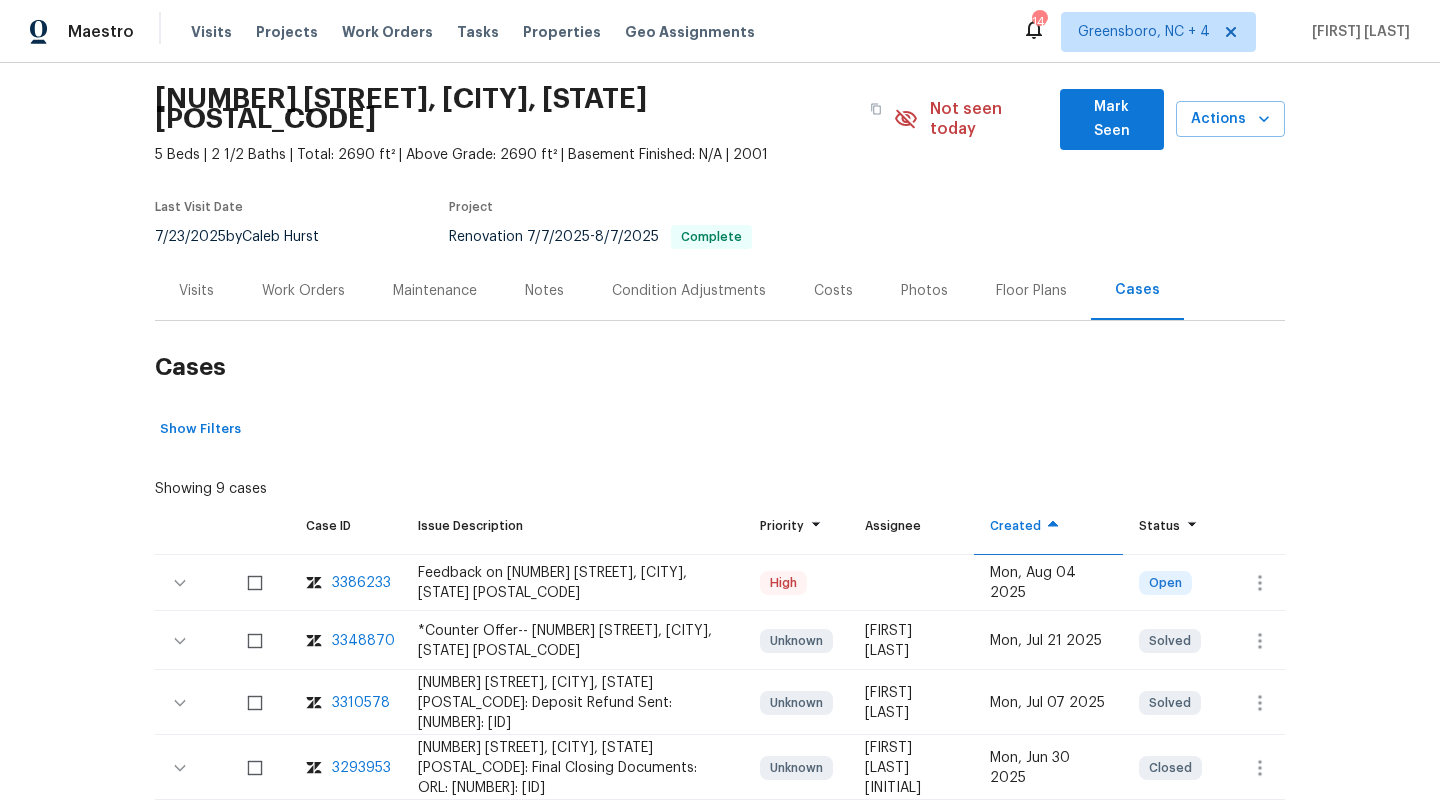 scroll, scrollTop: 435, scrollLeft: 0, axis: vertical 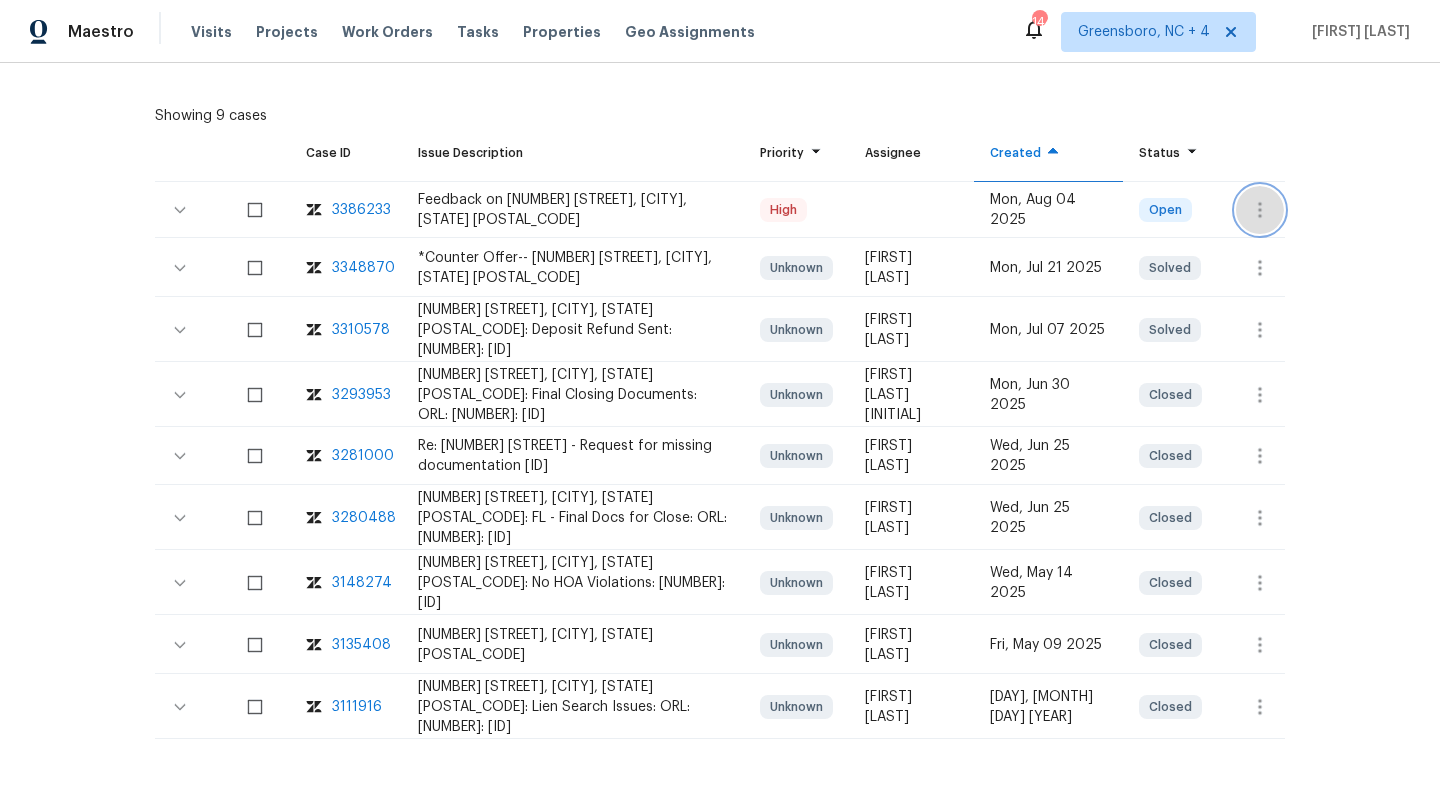 click 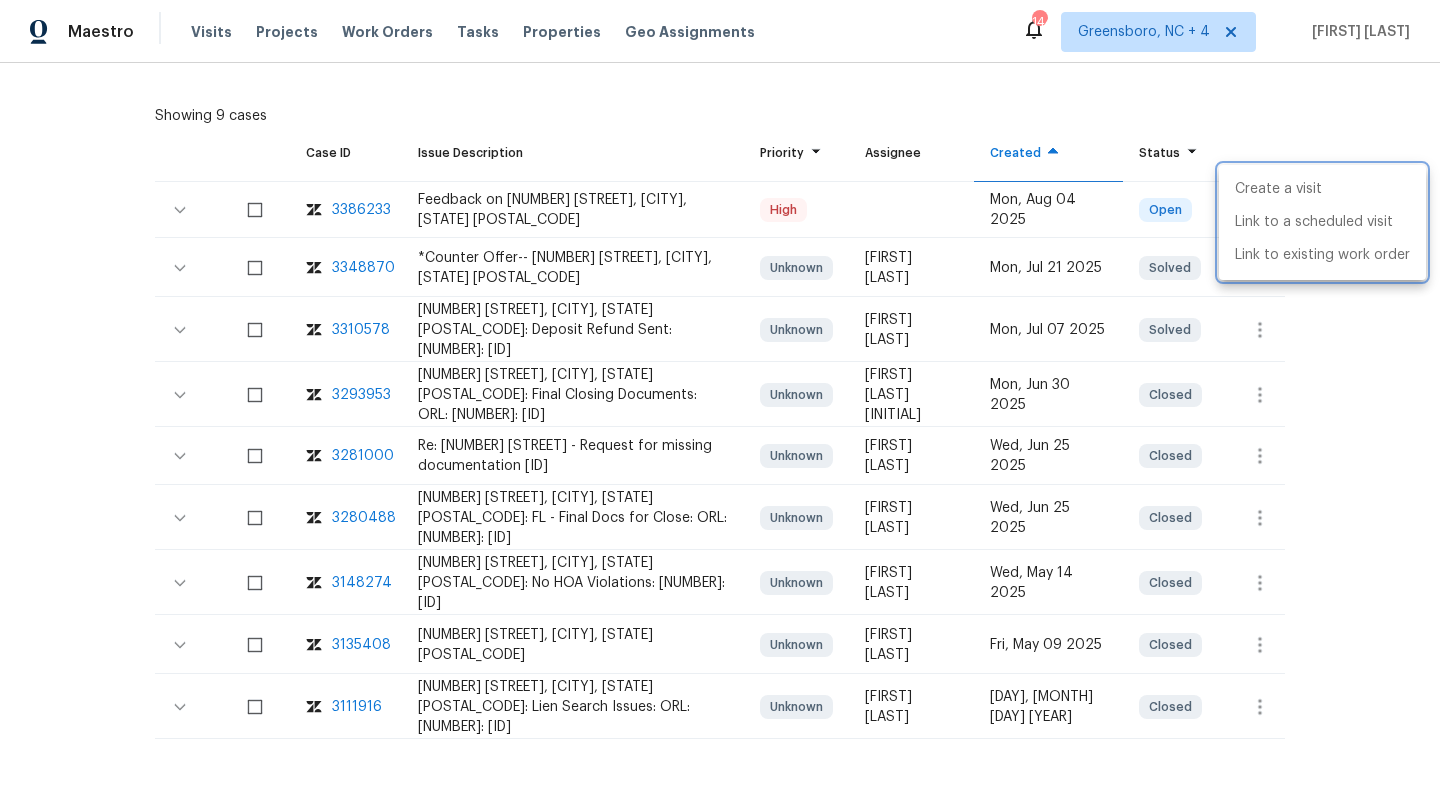 click at bounding box center [720, 406] 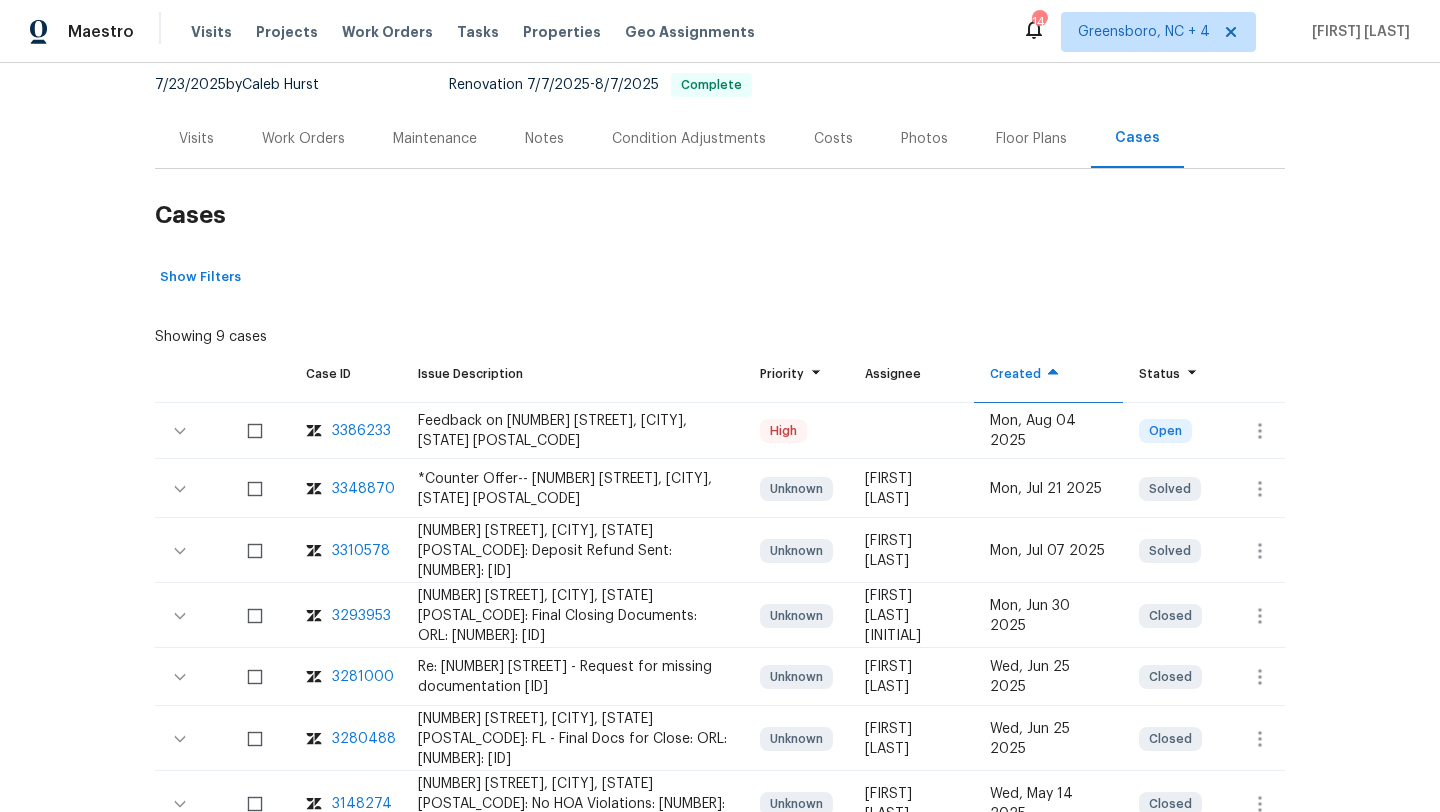 click on "Work Orders" at bounding box center (303, 139) 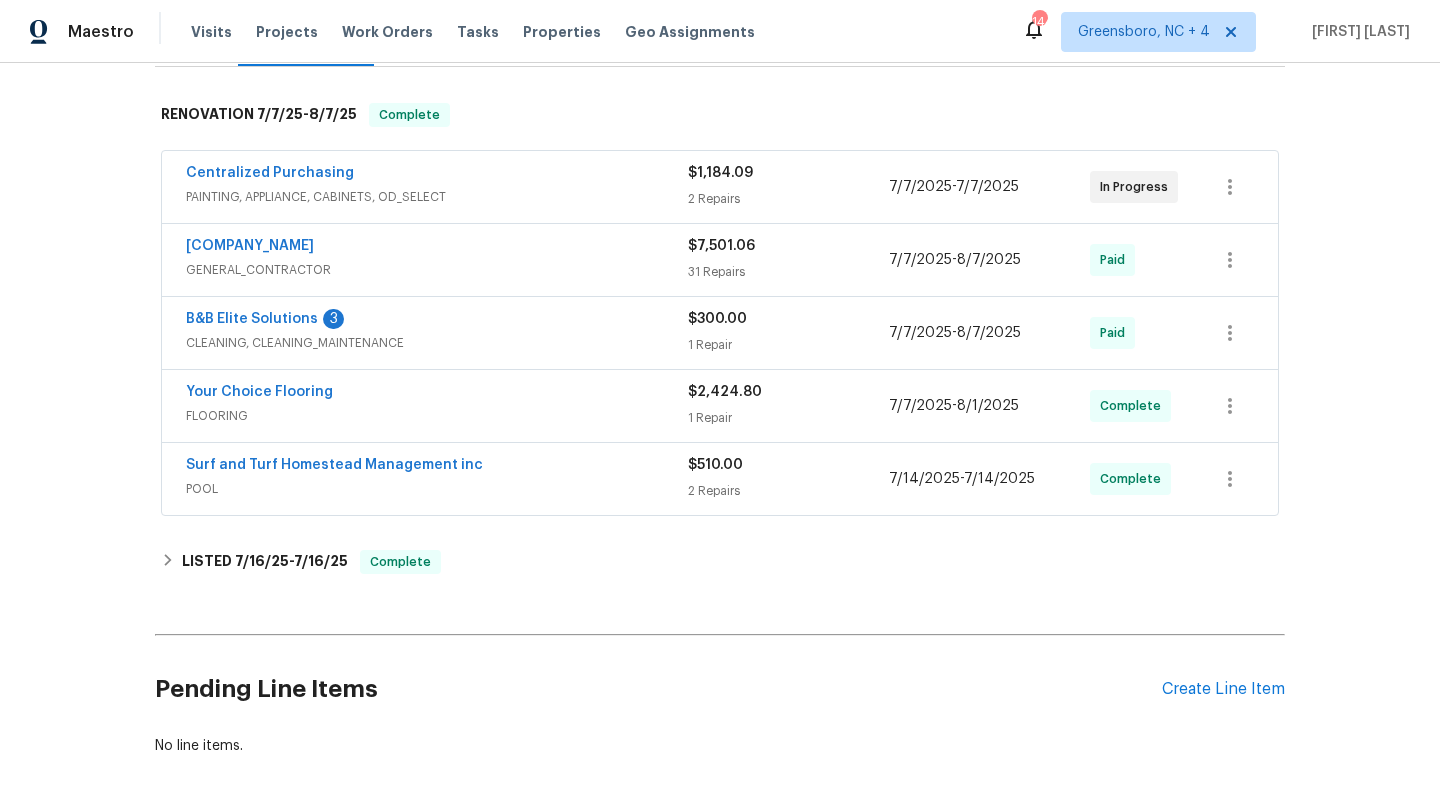 click on "Surf and Turf Homestead Management inc POOL $[PRICE] [NUMBER] Repairs [DATE] - [DATE] Complete" at bounding box center (720, 479) 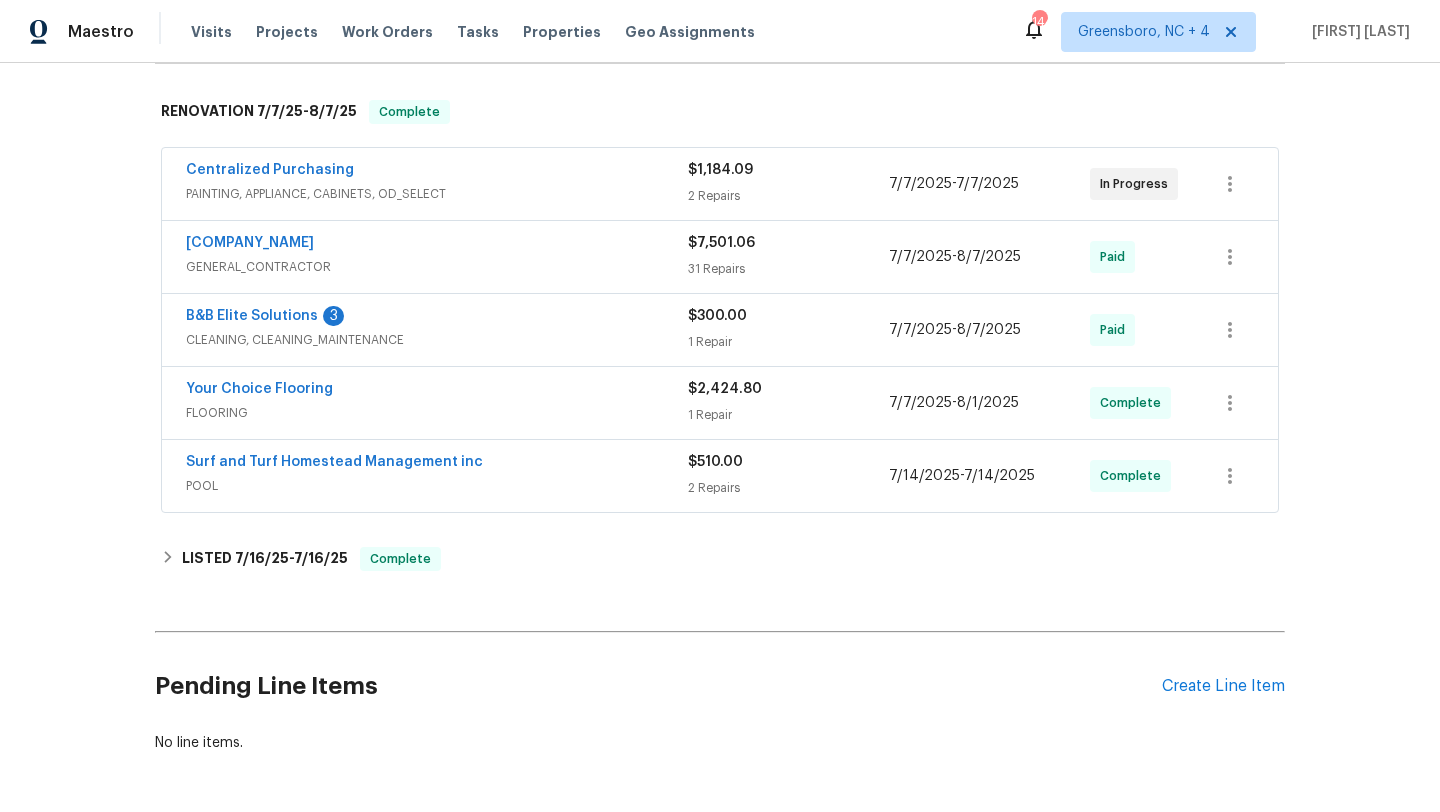 click on "POOL" at bounding box center [437, 486] 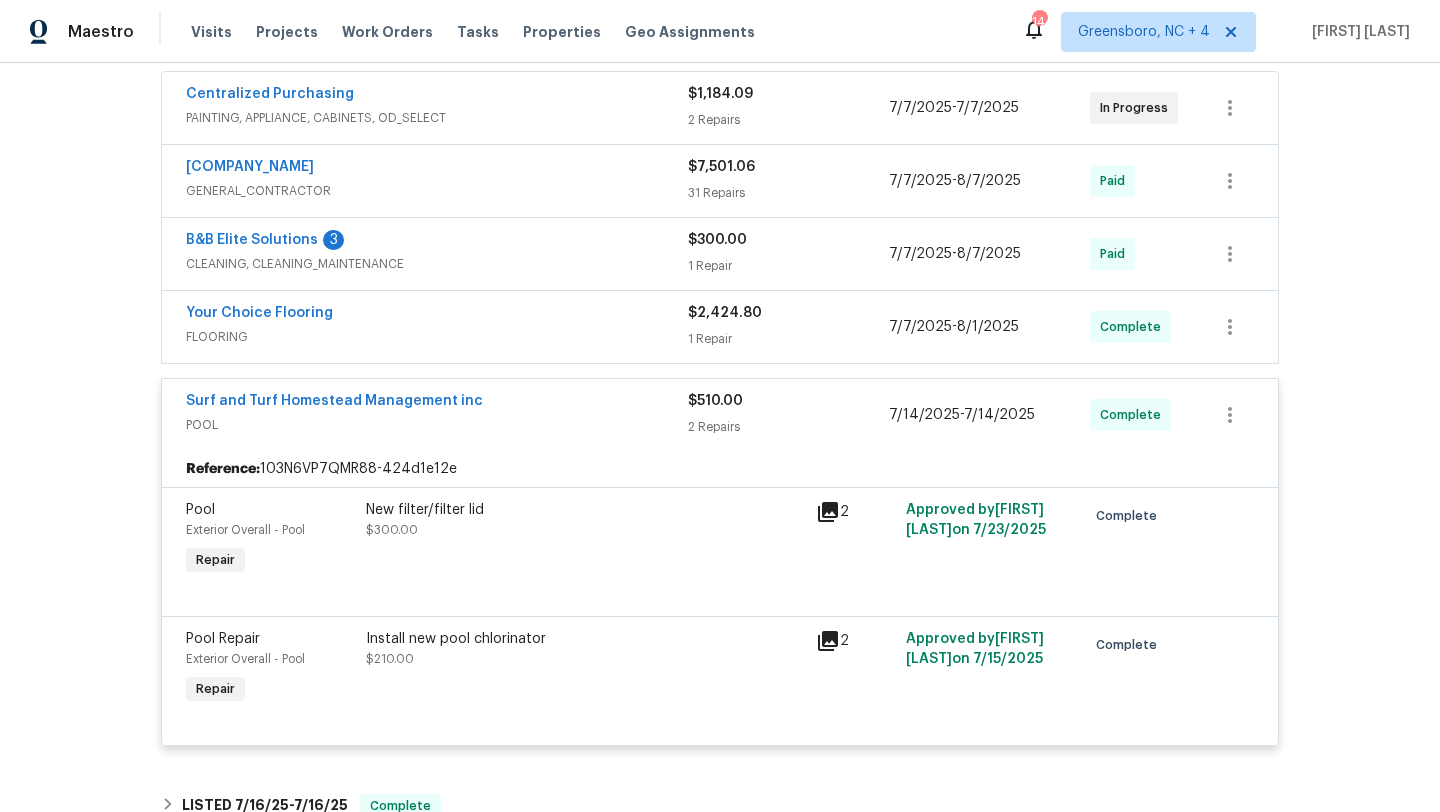 scroll, scrollTop: 0, scrollLeft: 0, axis: both 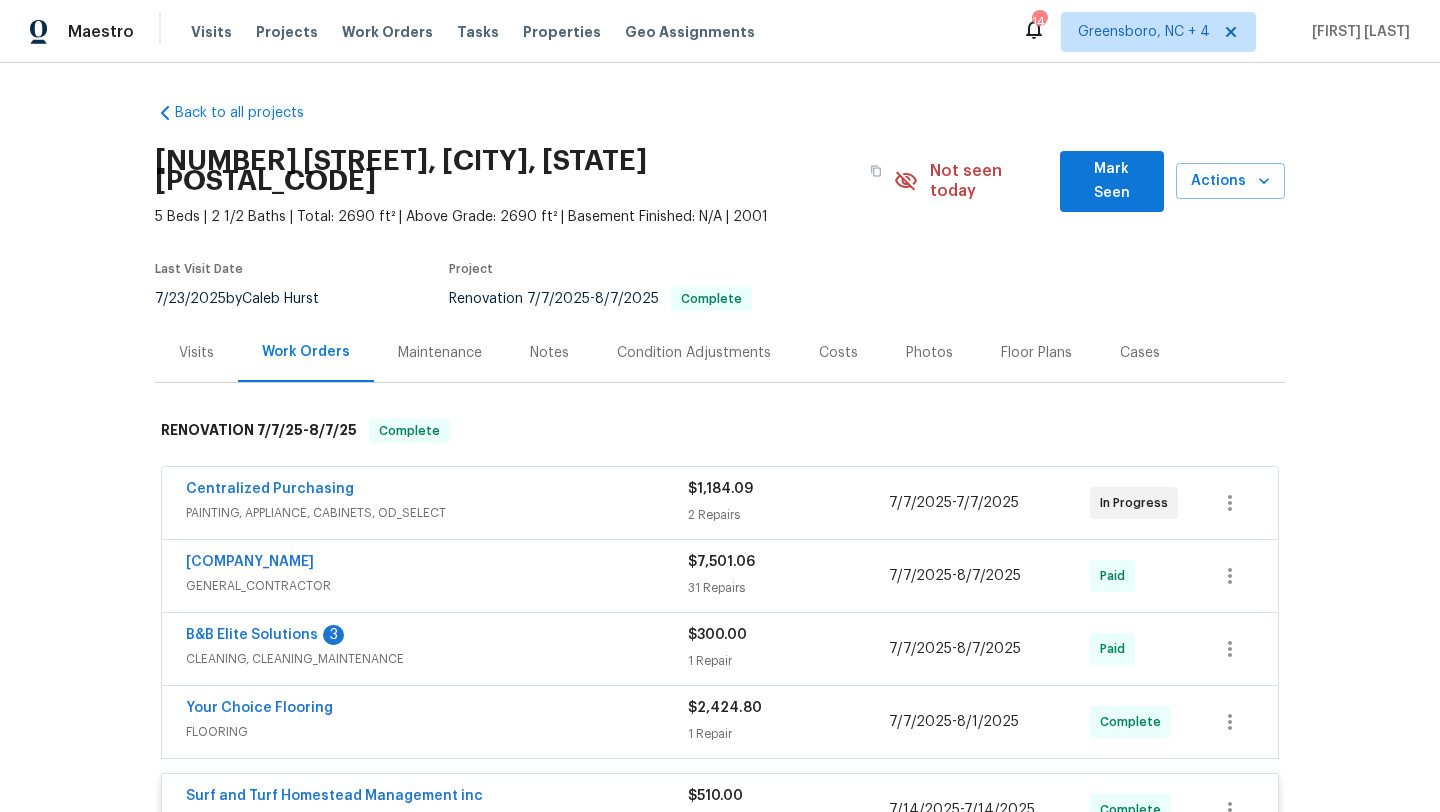 click on "Cases" at bounding box center [1140, 352] 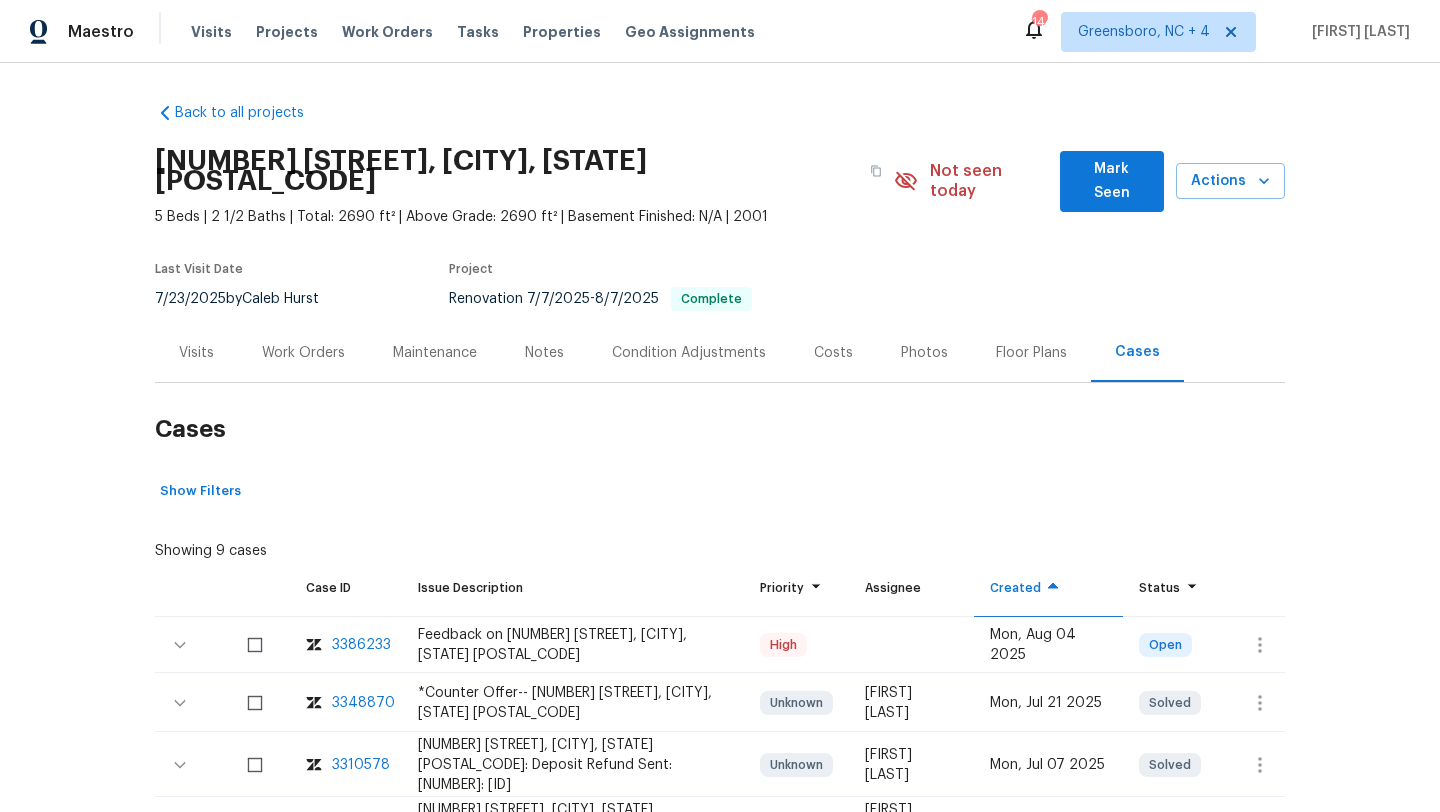scroll, scrollTop: 447, scrollLeft: 0, axis: vertical 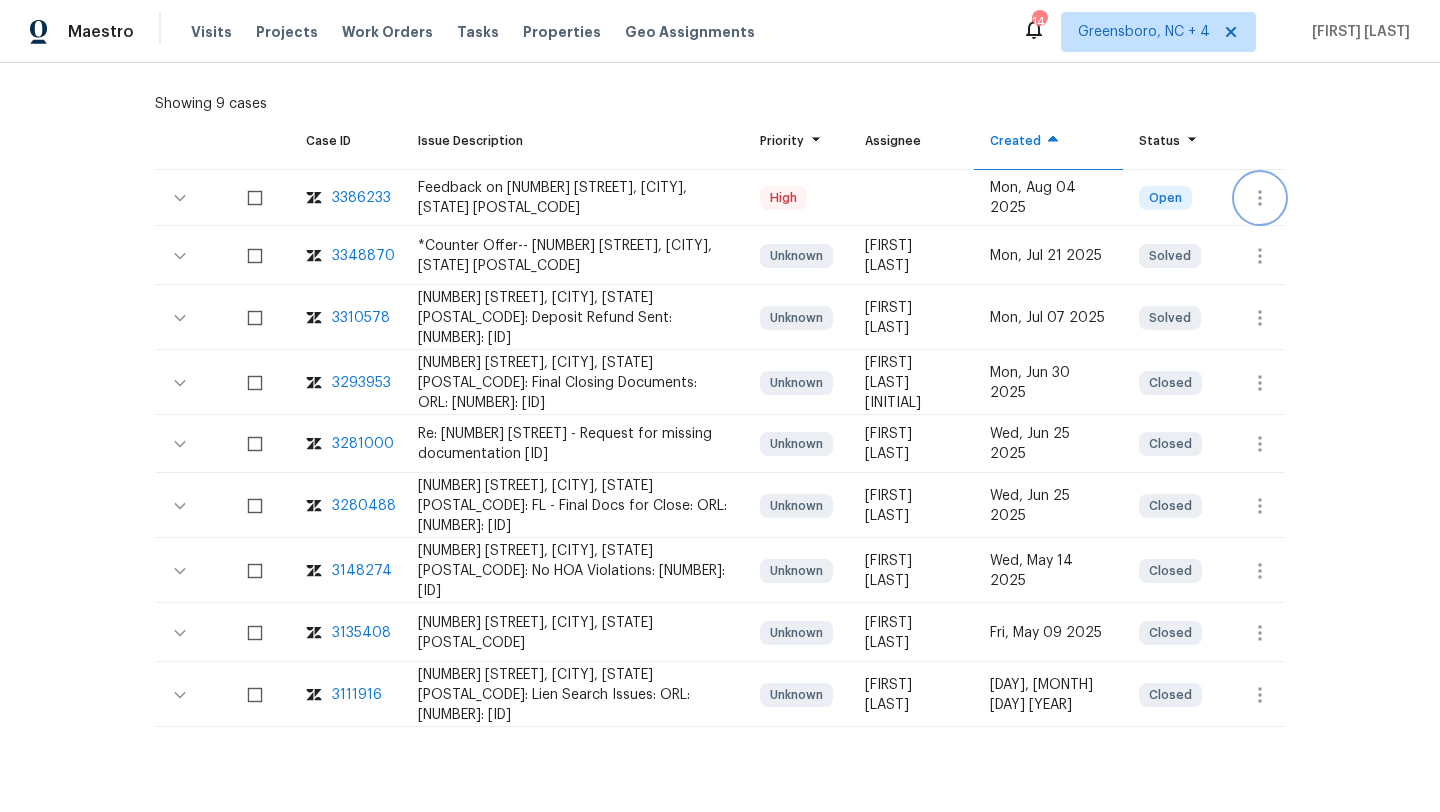 click 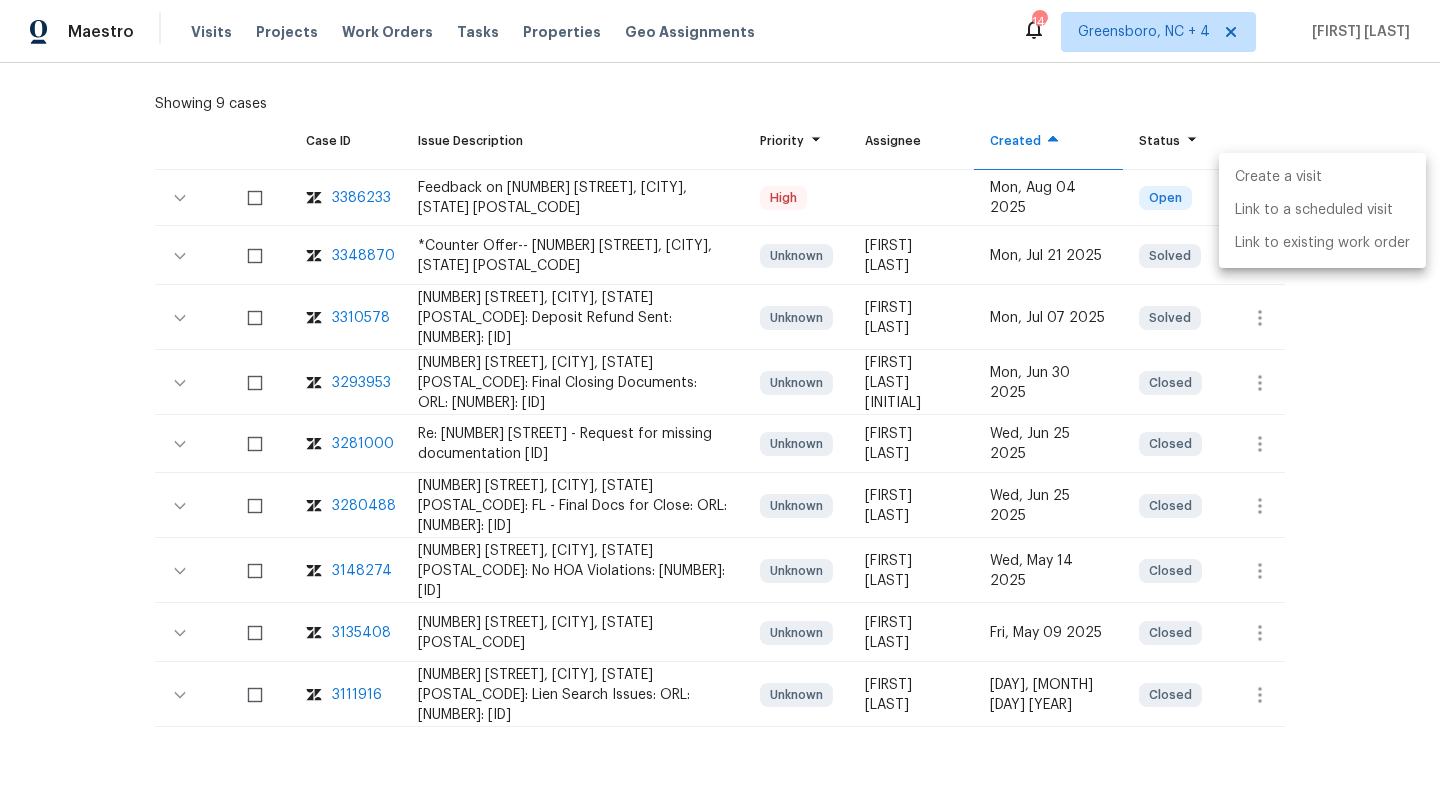 click on "Create a visit" at bounding box center [1322, 177] 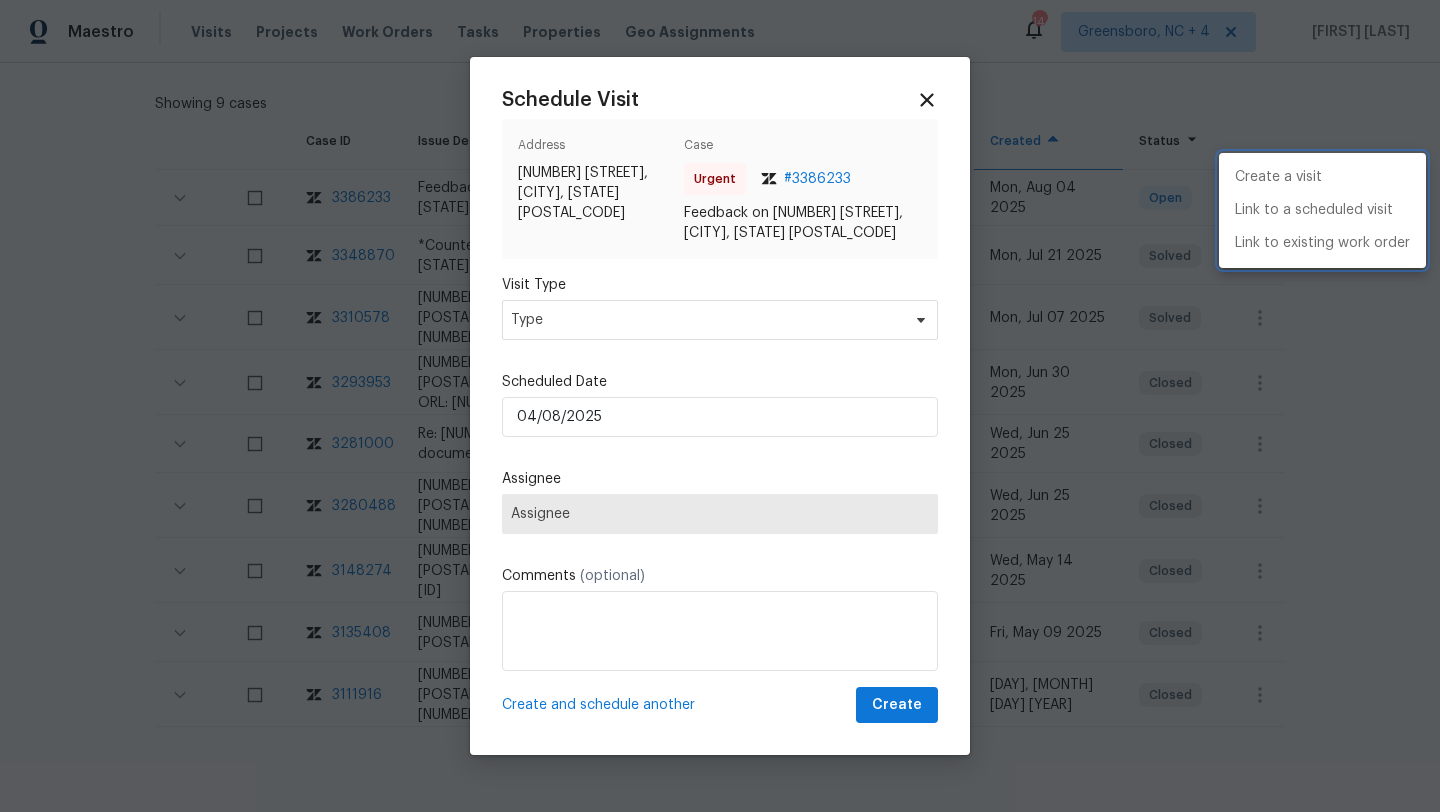 click at bounding box center [720, 406] 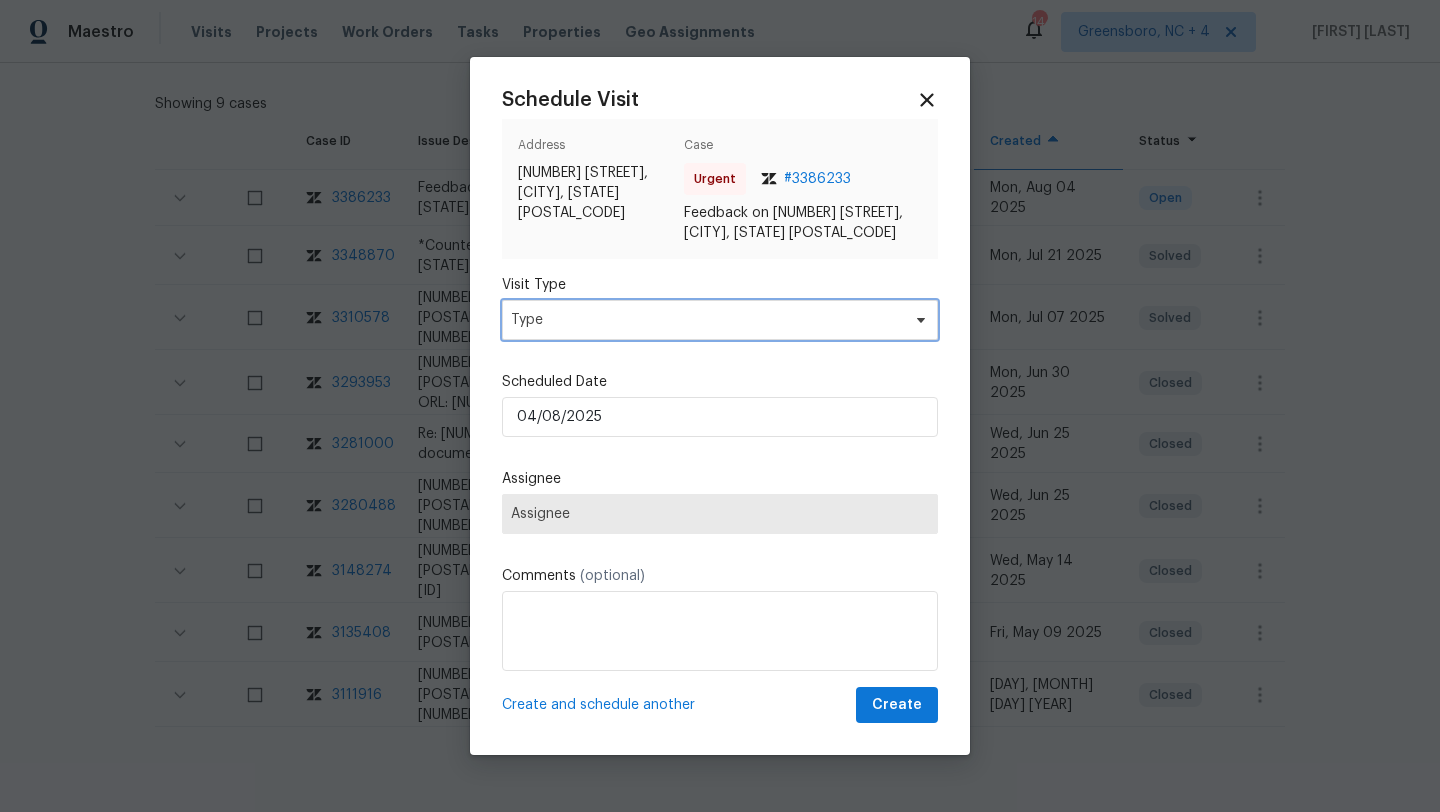 click on "Type" at bounding box center (705, 320) 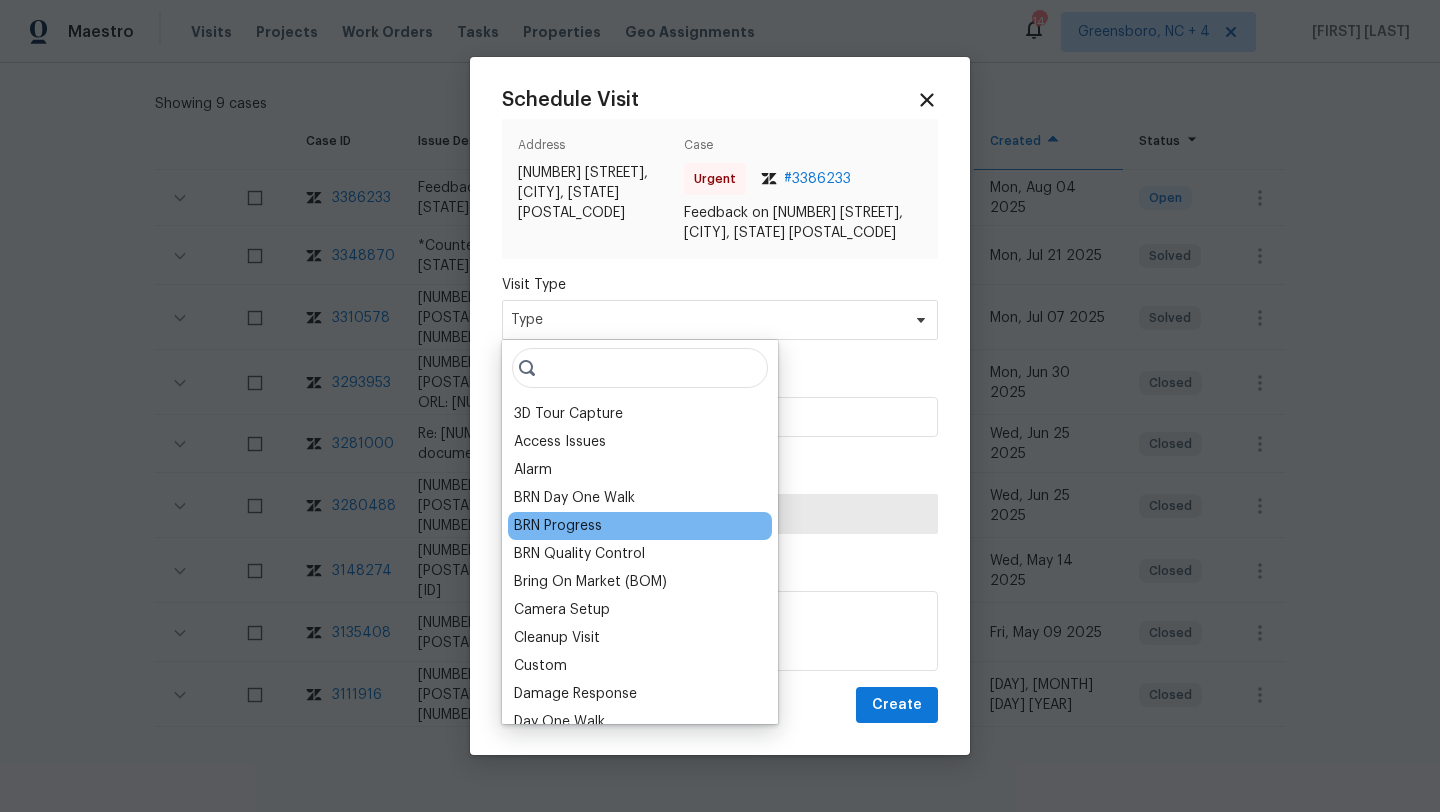 scroll, scrollTop: 322, scrollLeft: 0, axis: vertical 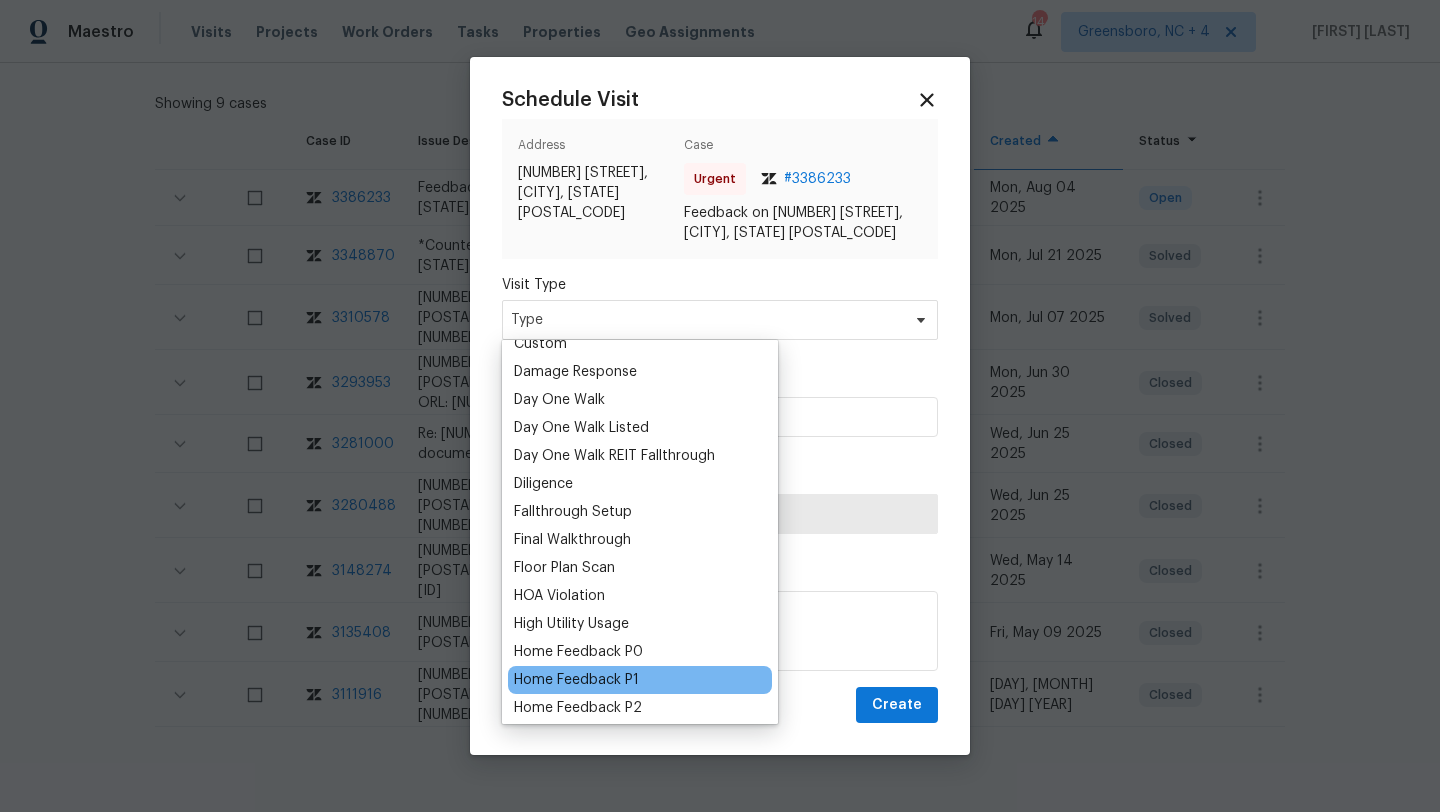 click on "Home Feedback P1" at bounding box center [576, 680] 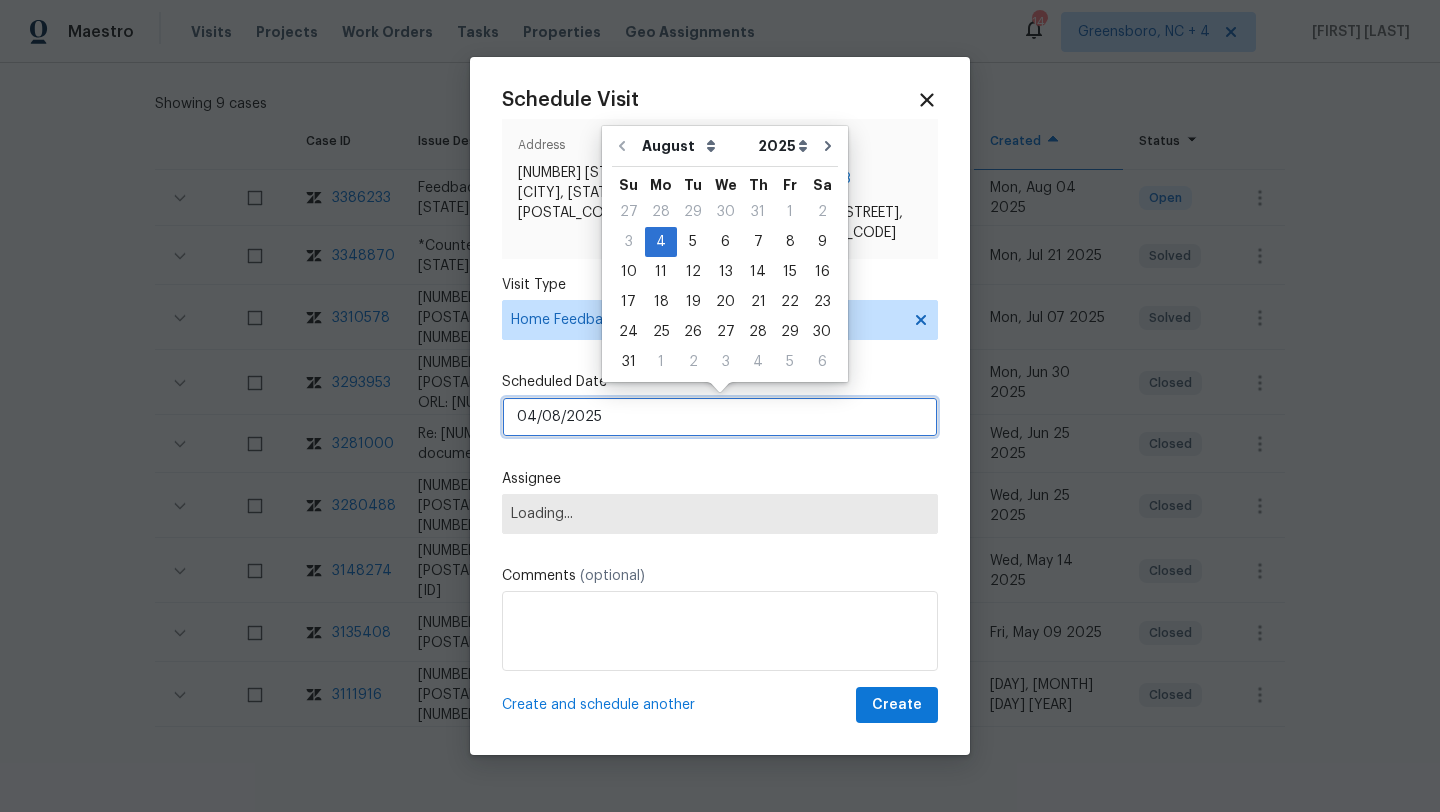 click on "04/08/2025" at bounding box center [720, 417] 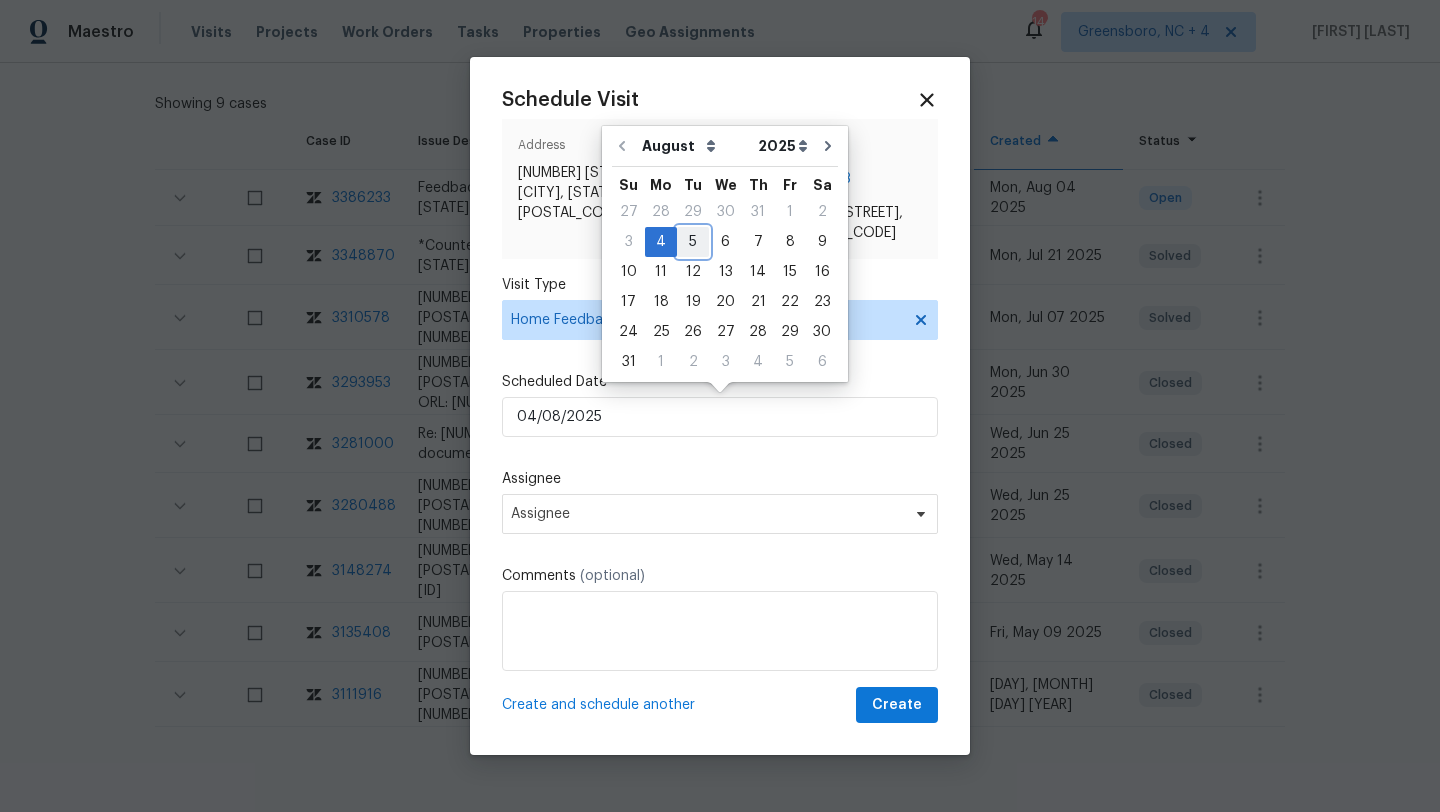 click on "5" at bounding box center [693, 242] 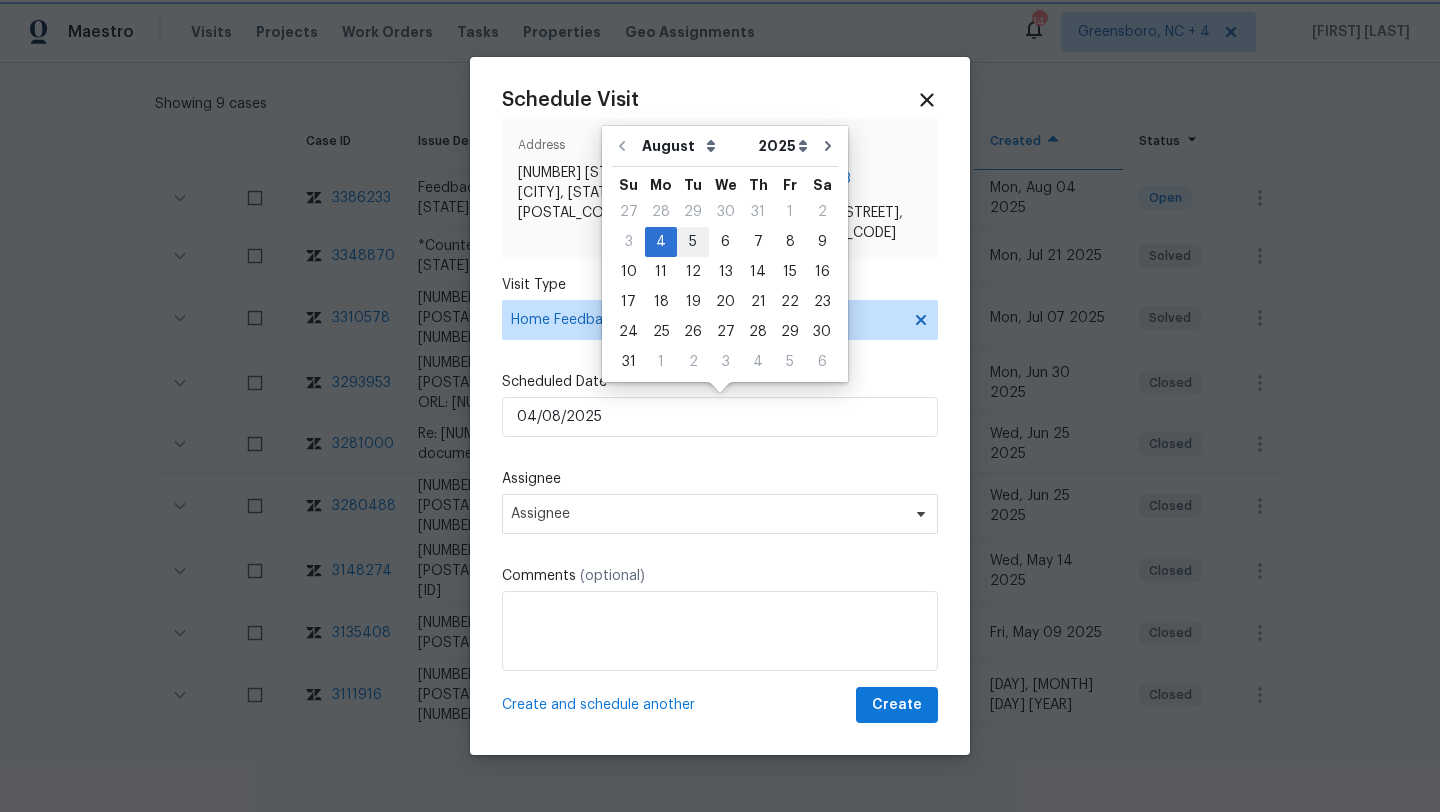 type on "05/08/2025" 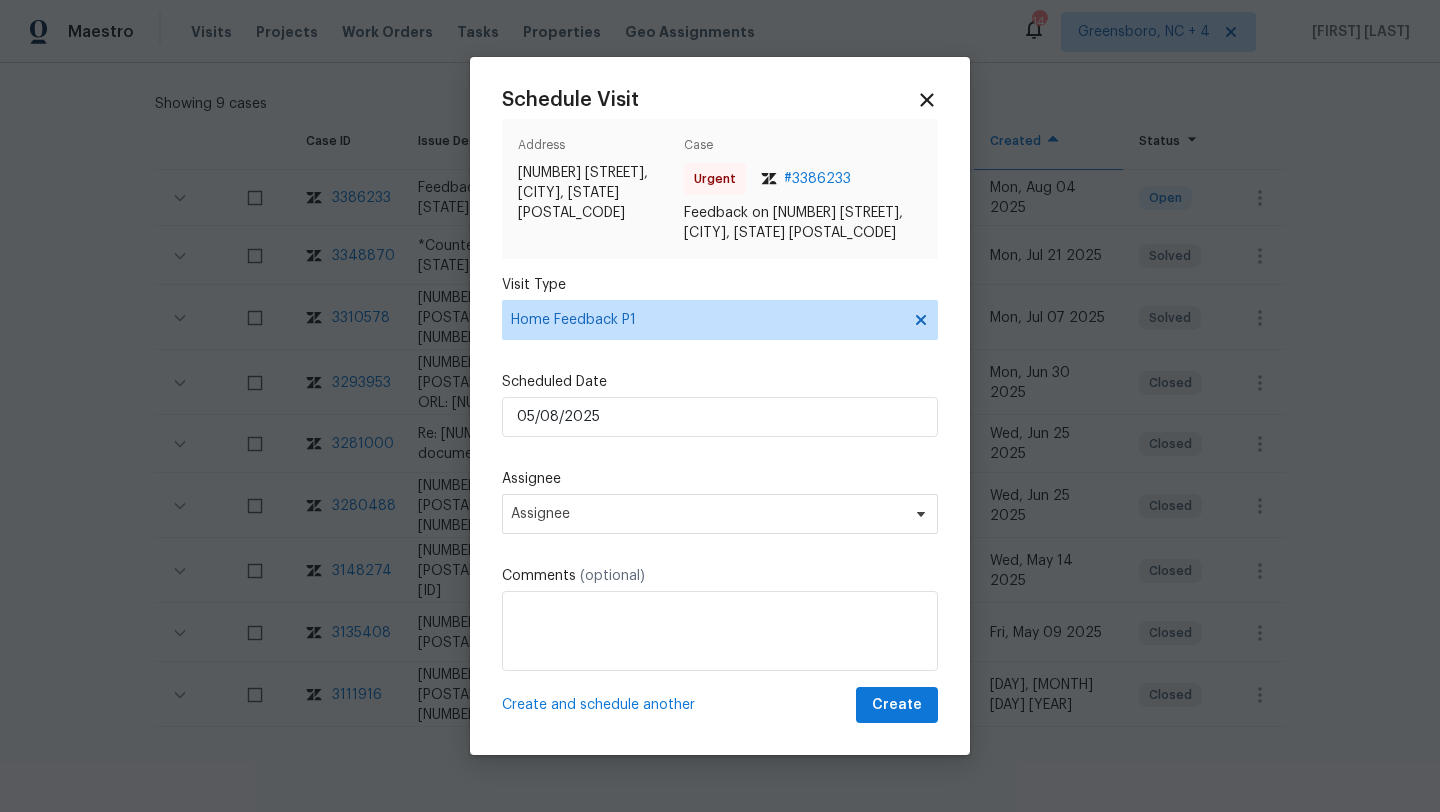 click on "Comments   (optional)" at bounding box center (720, 576) 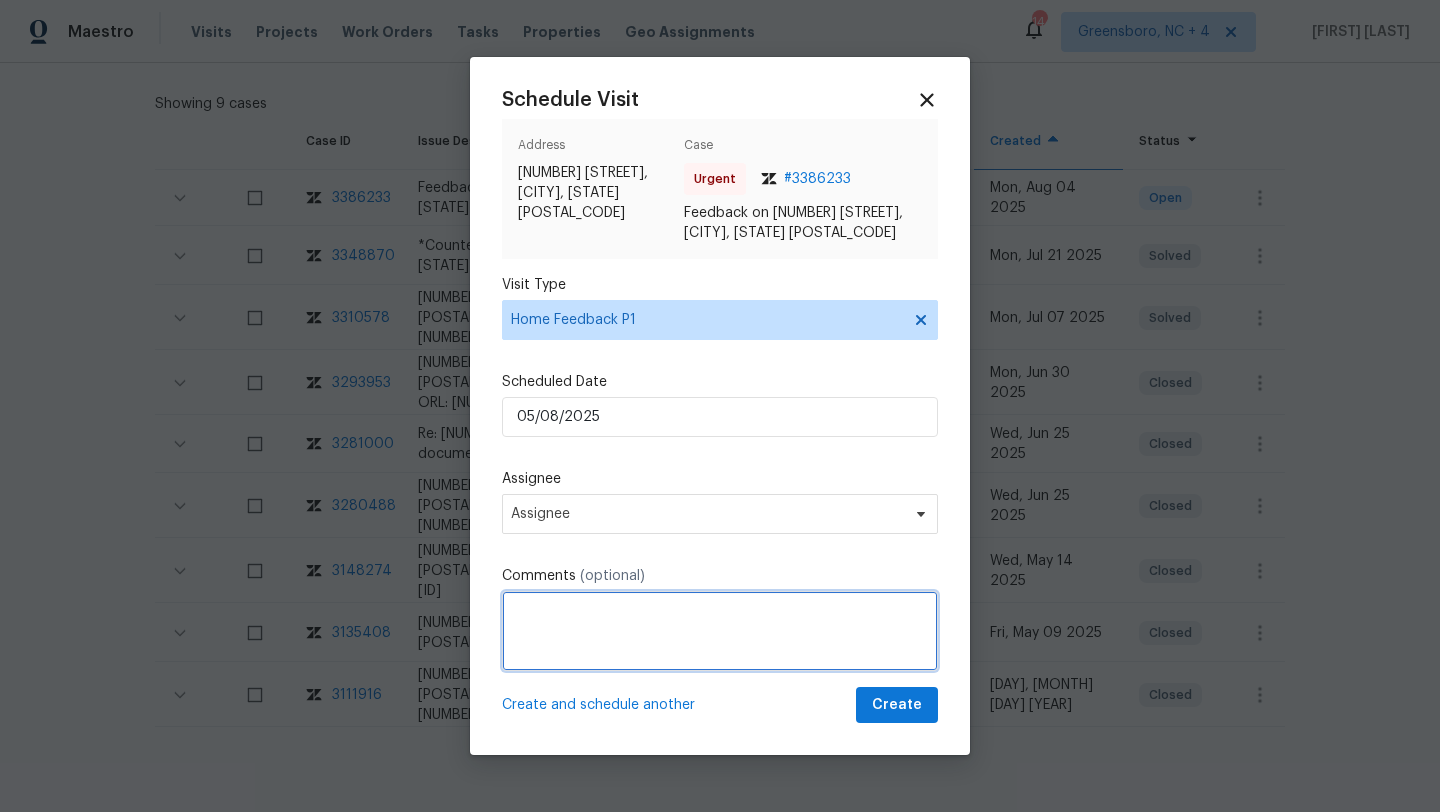 click at bounding box center (720, 631) 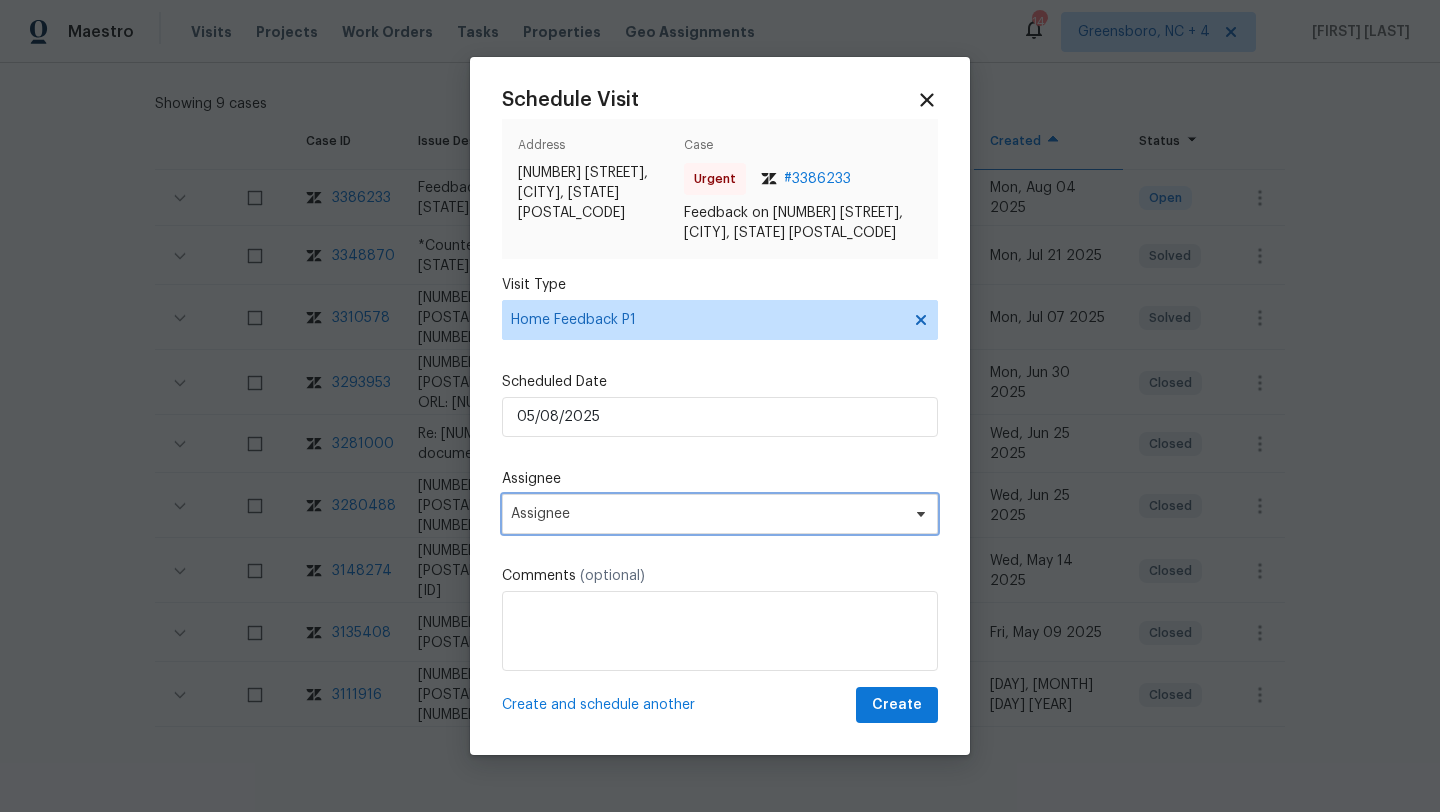 click on "Assignee" at bounding box center (707, 514) 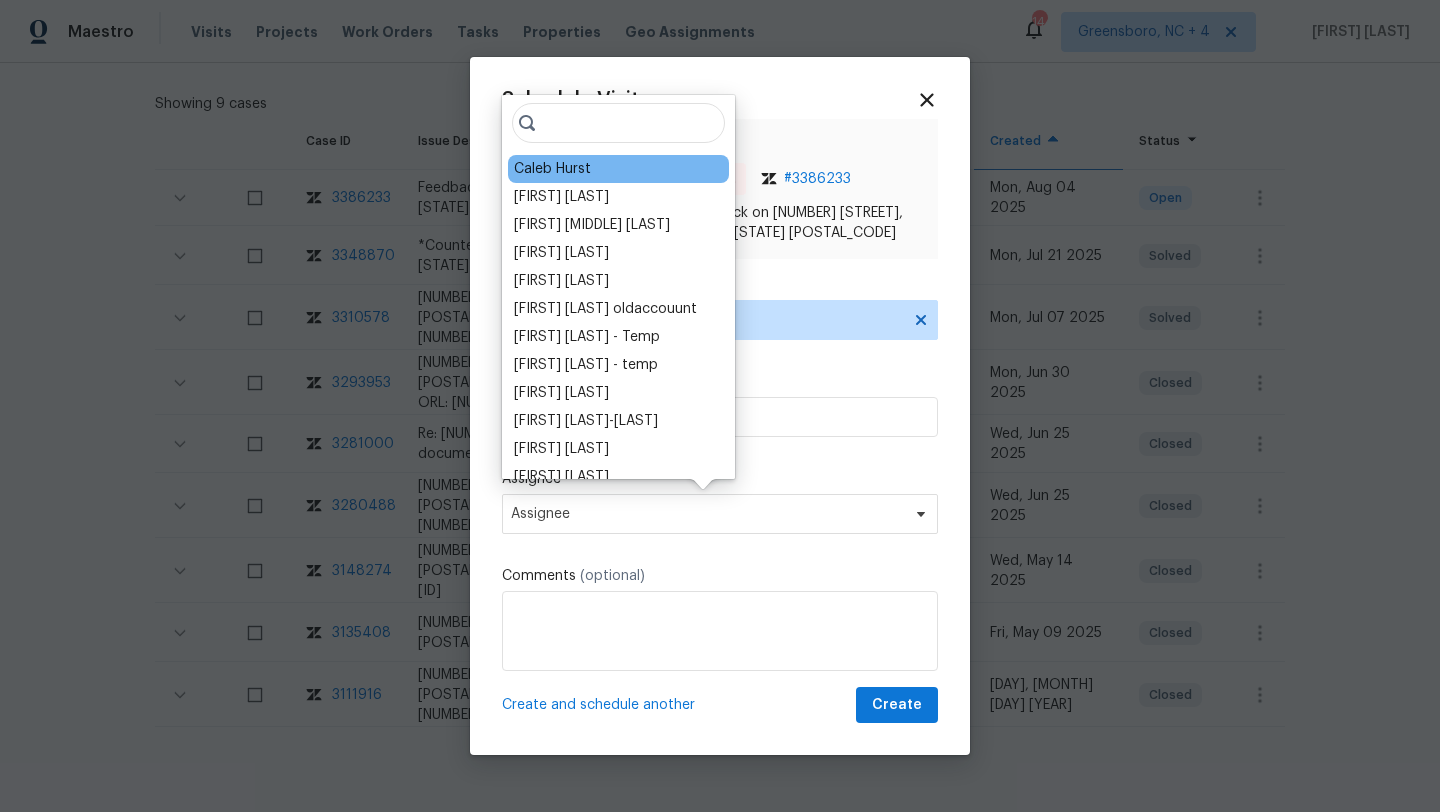 click on "Caleb Hurst" at bounding box center [618, 169] 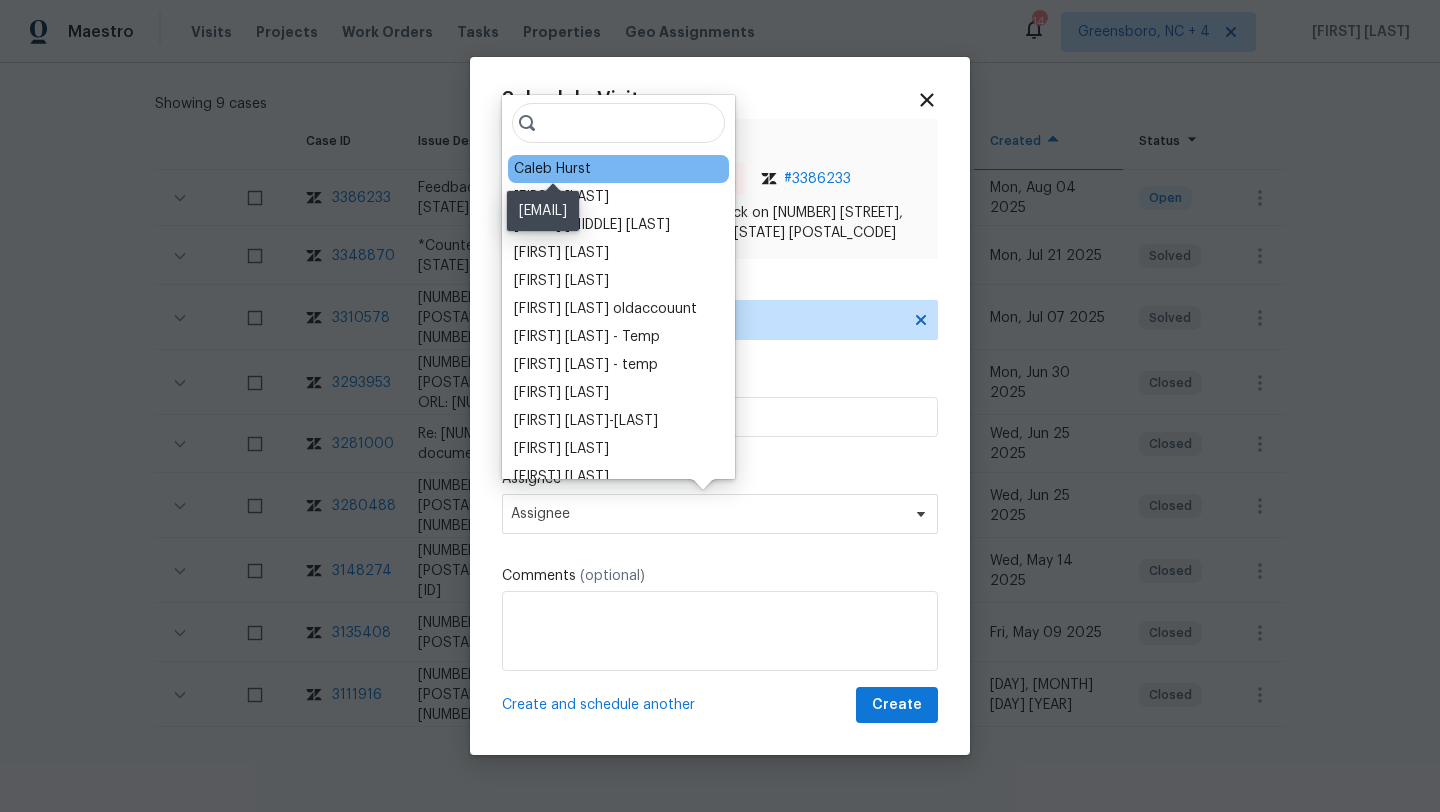 click on "Caleb Hurst" at bounding box center [552, 169] 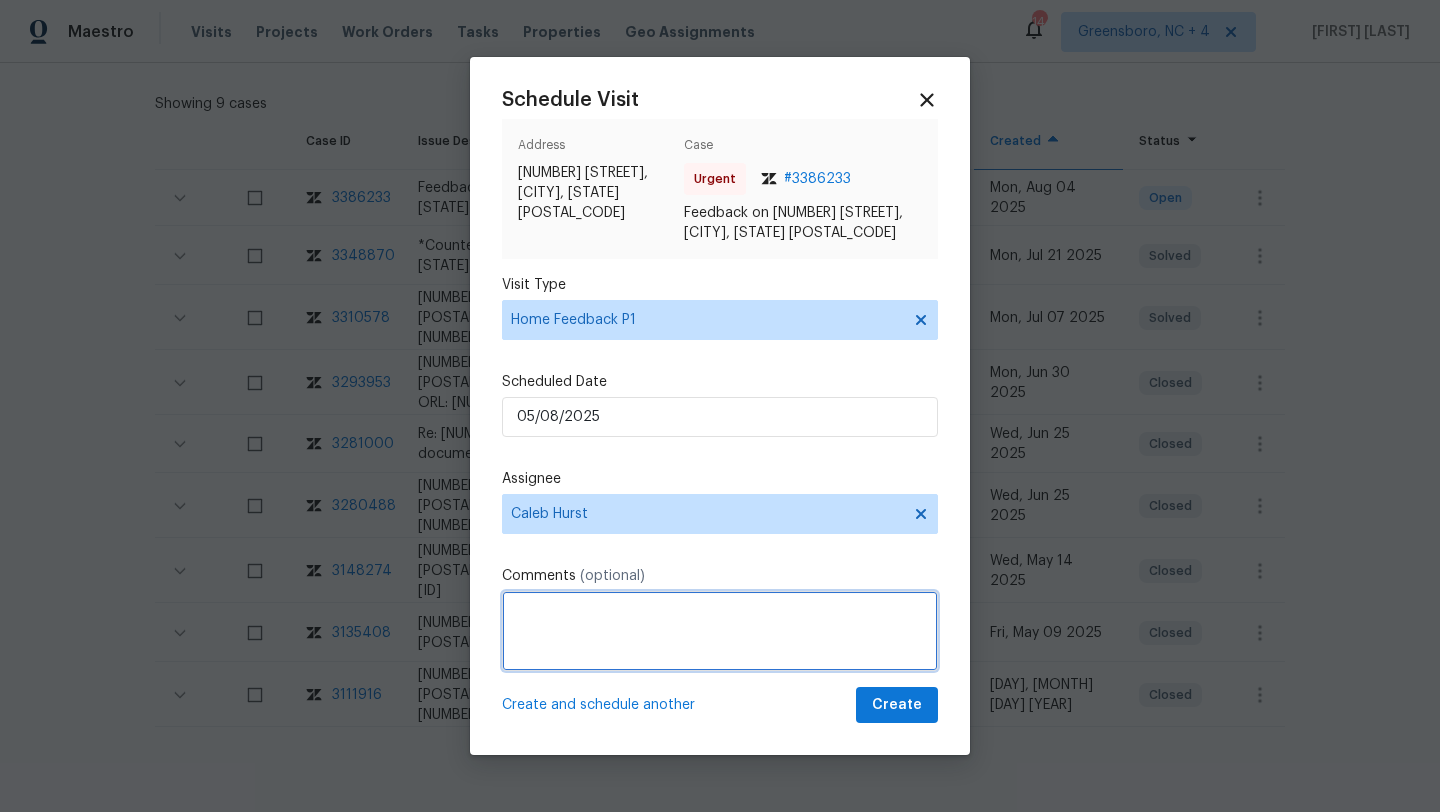 click at bounding box center [720, 631] 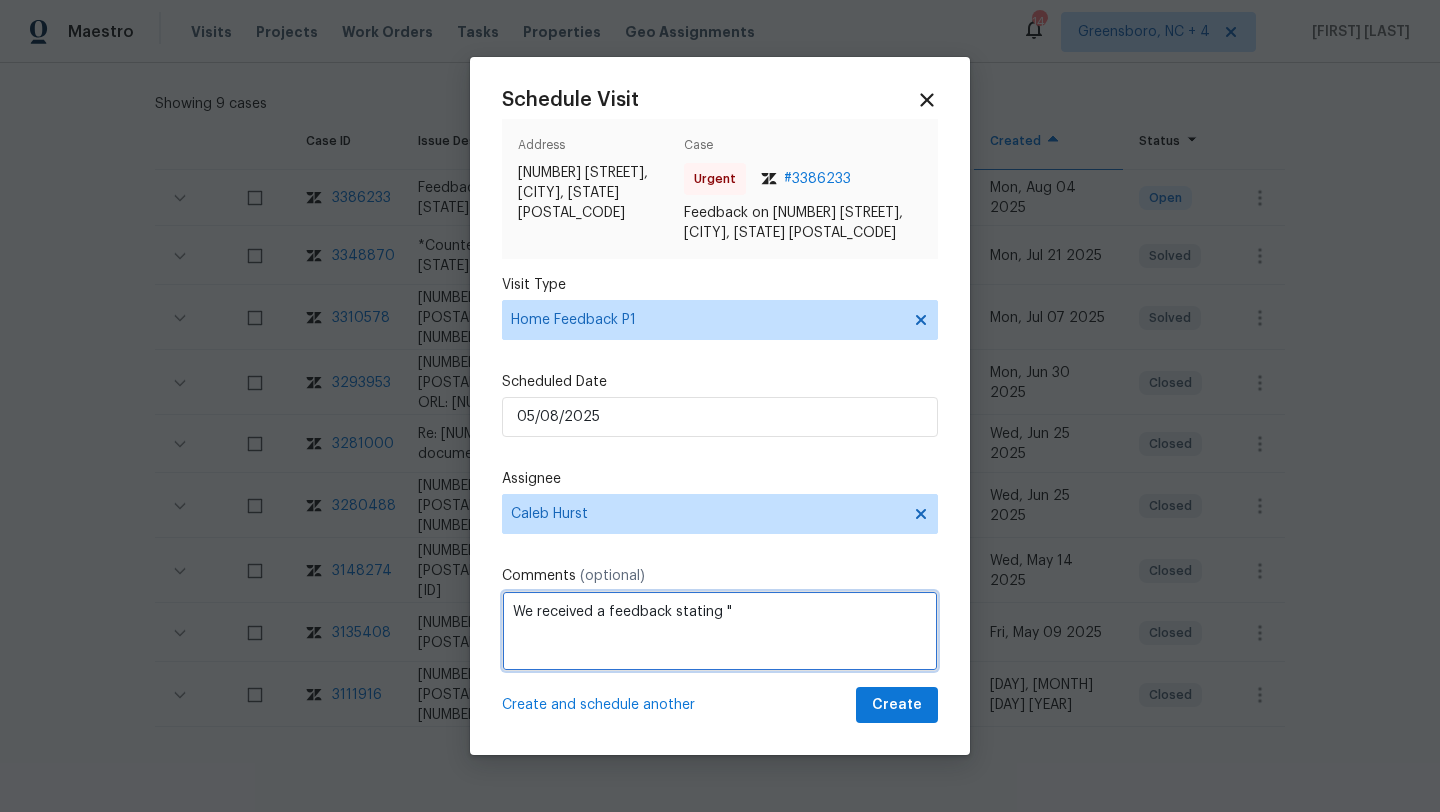paste on "Back sliding door to pool doesn?t lock properly. Hard to latch & keep locked." 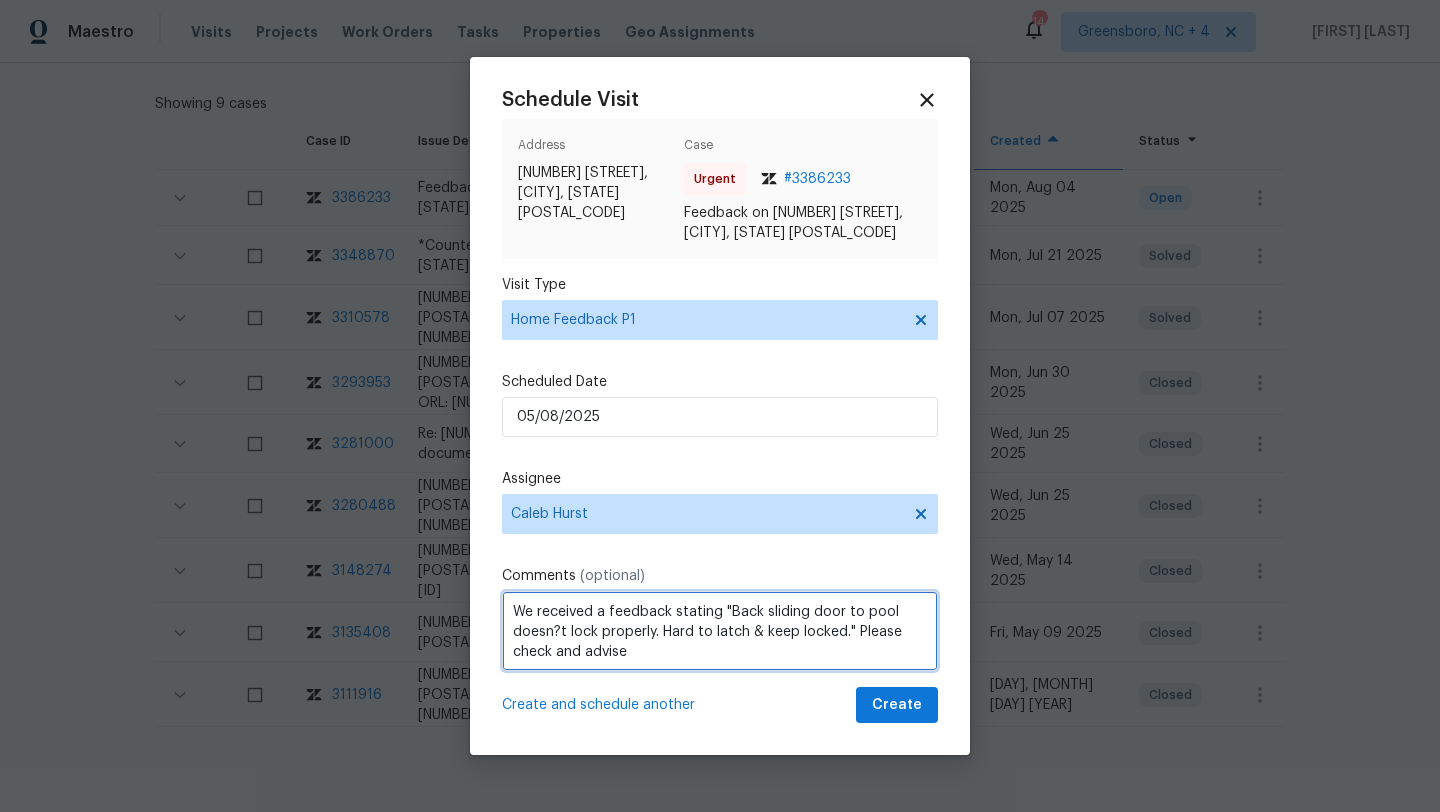 click on "We received a feedback stating "Back sliding door to pool doesn?t lock properly. Hard to latch & keep locked." Please check and advise" at bounding box center (720, 631) 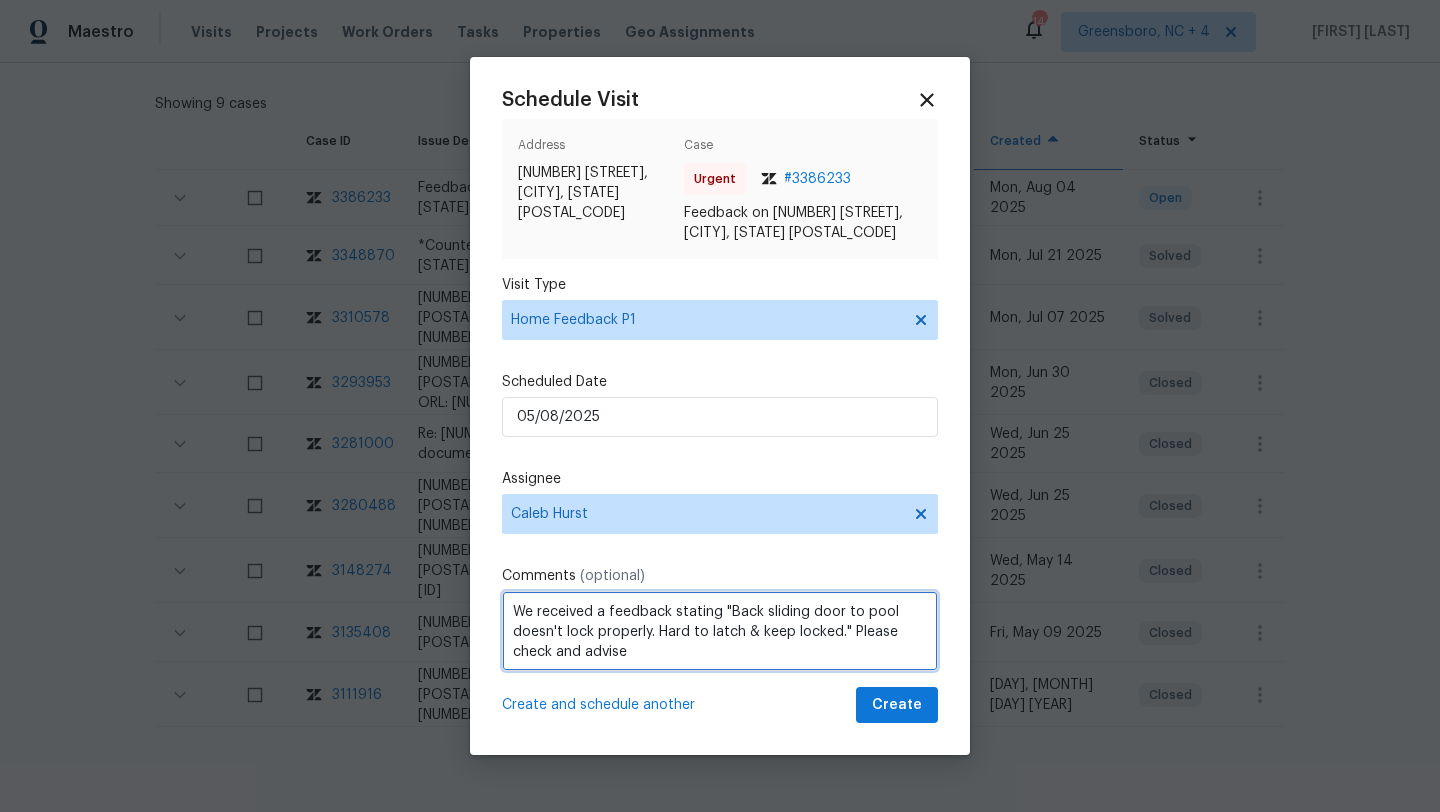 scroll, scrollTop: 2, scrollLeft: 0, axis: vertical 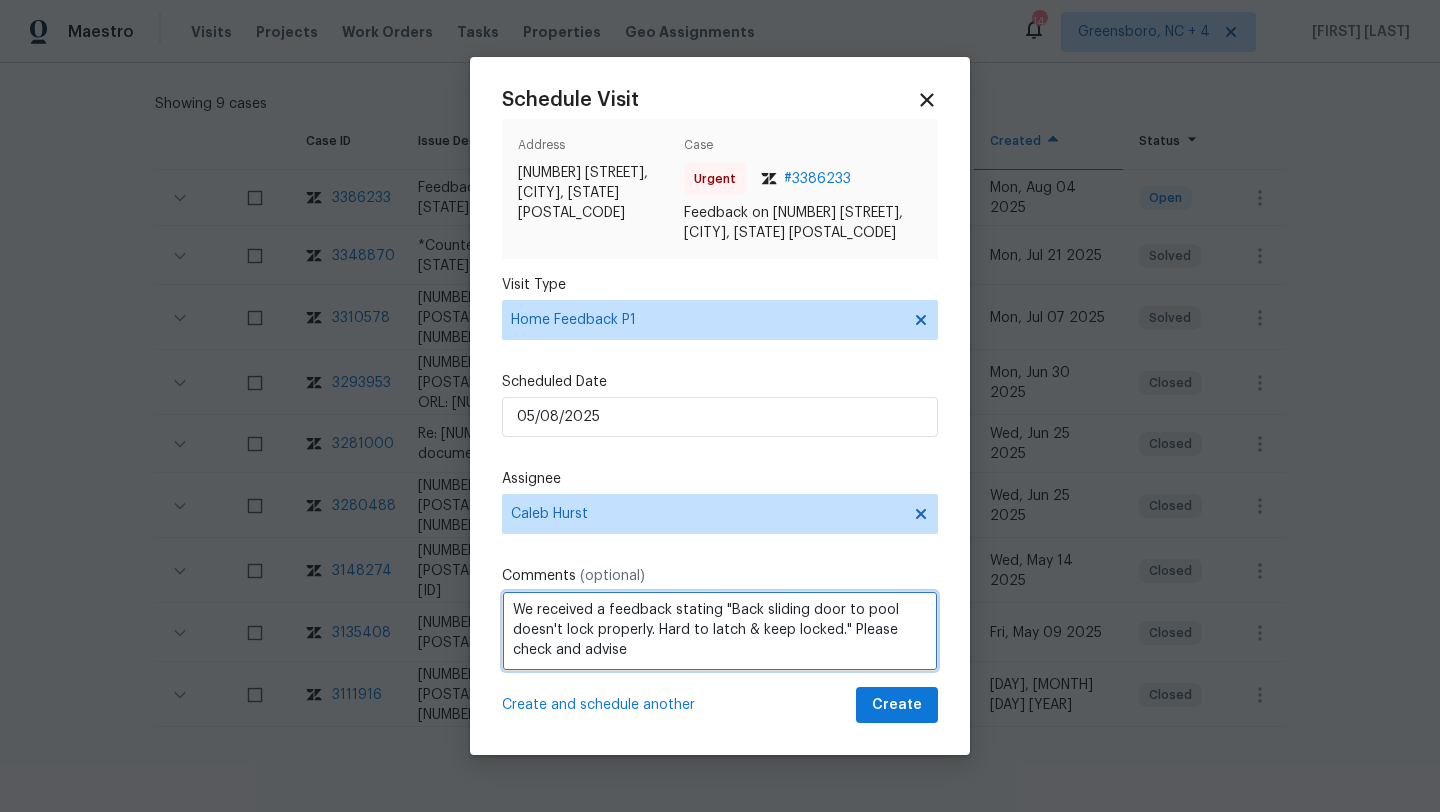 type on "We received a feedback stating "Back sliding door to pool doesn't lock properly. Hard to latch & keep locked." Please check and advise" 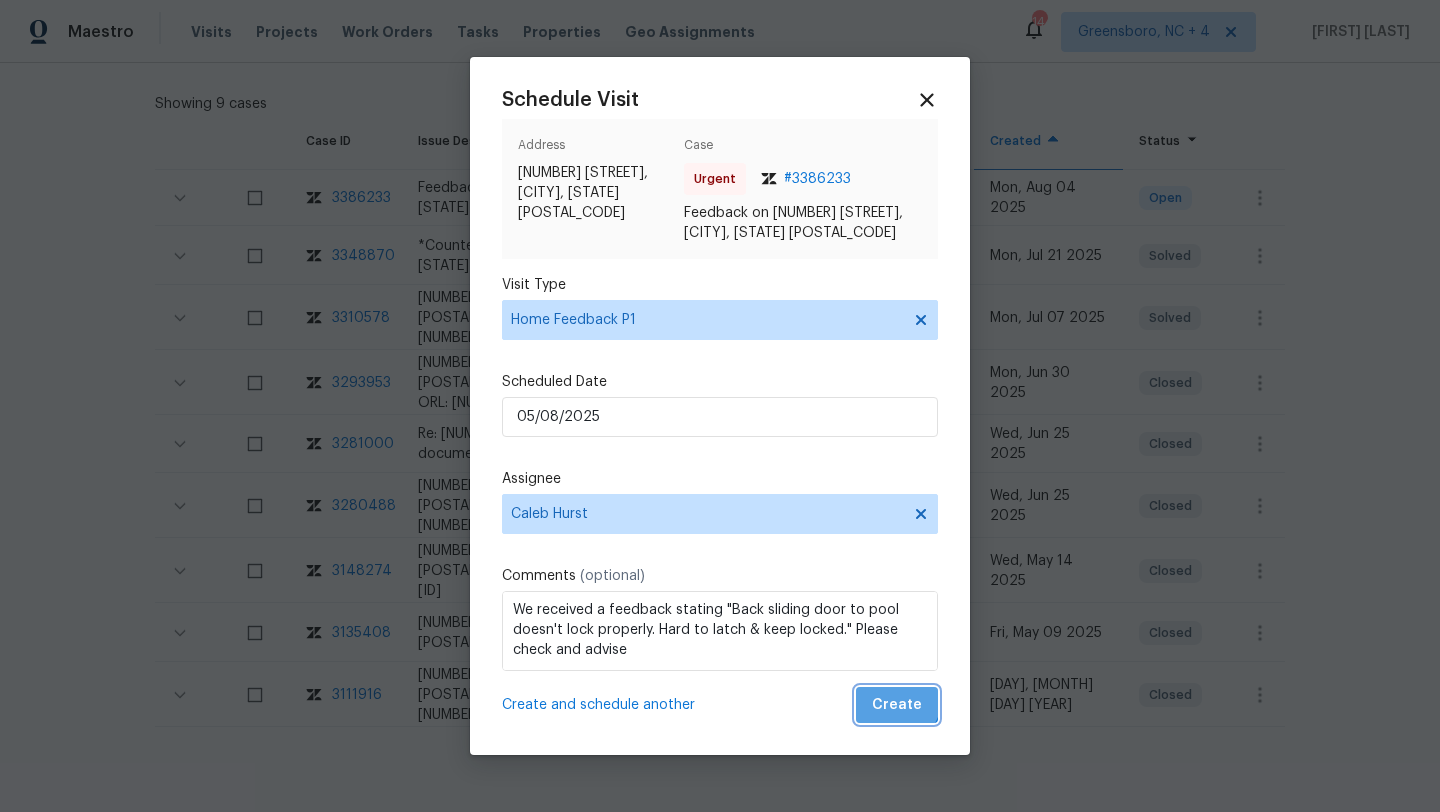 click on "Create" at bounding box center (897, 705) 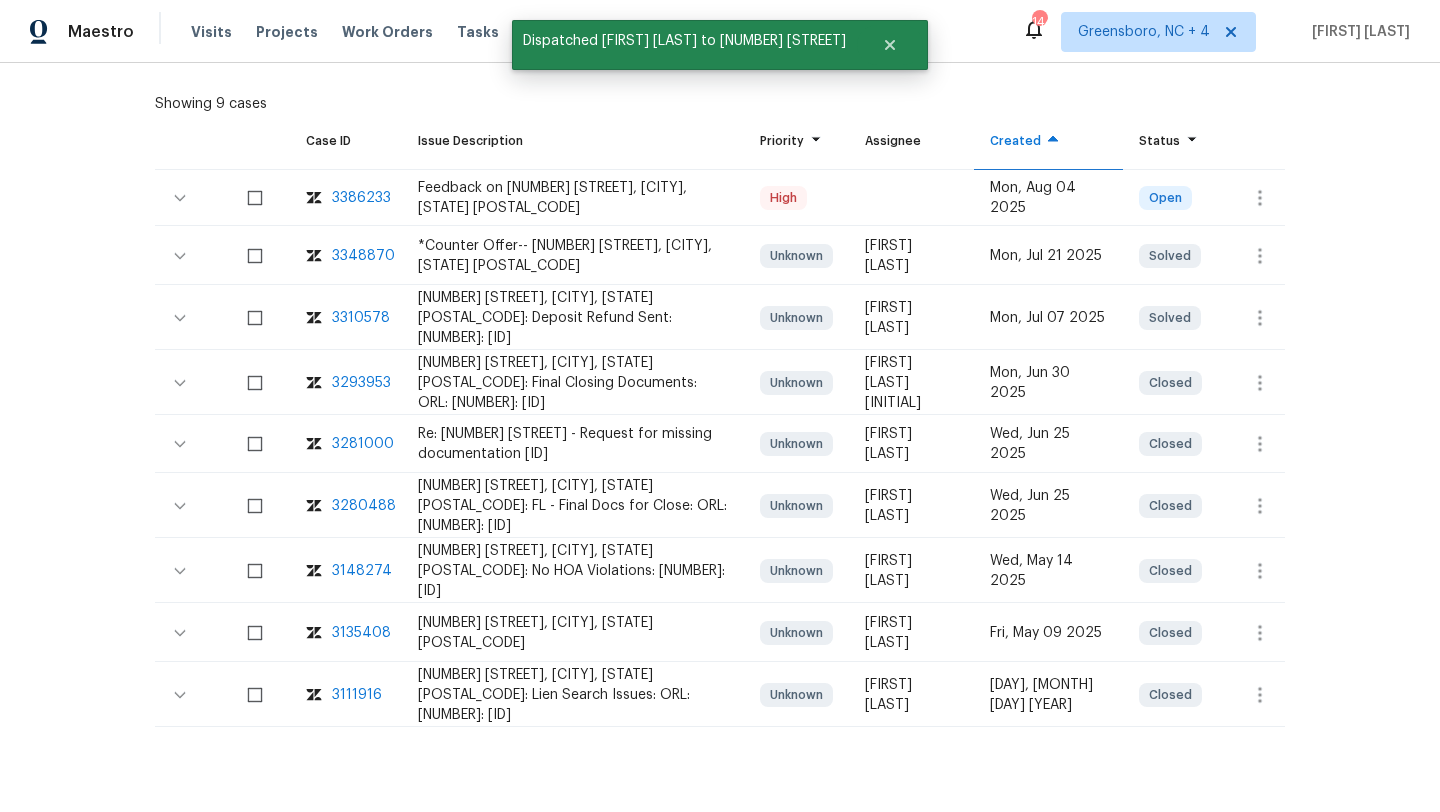 scroll, scrollTop: 0, scrollLeft: 0, axis: both 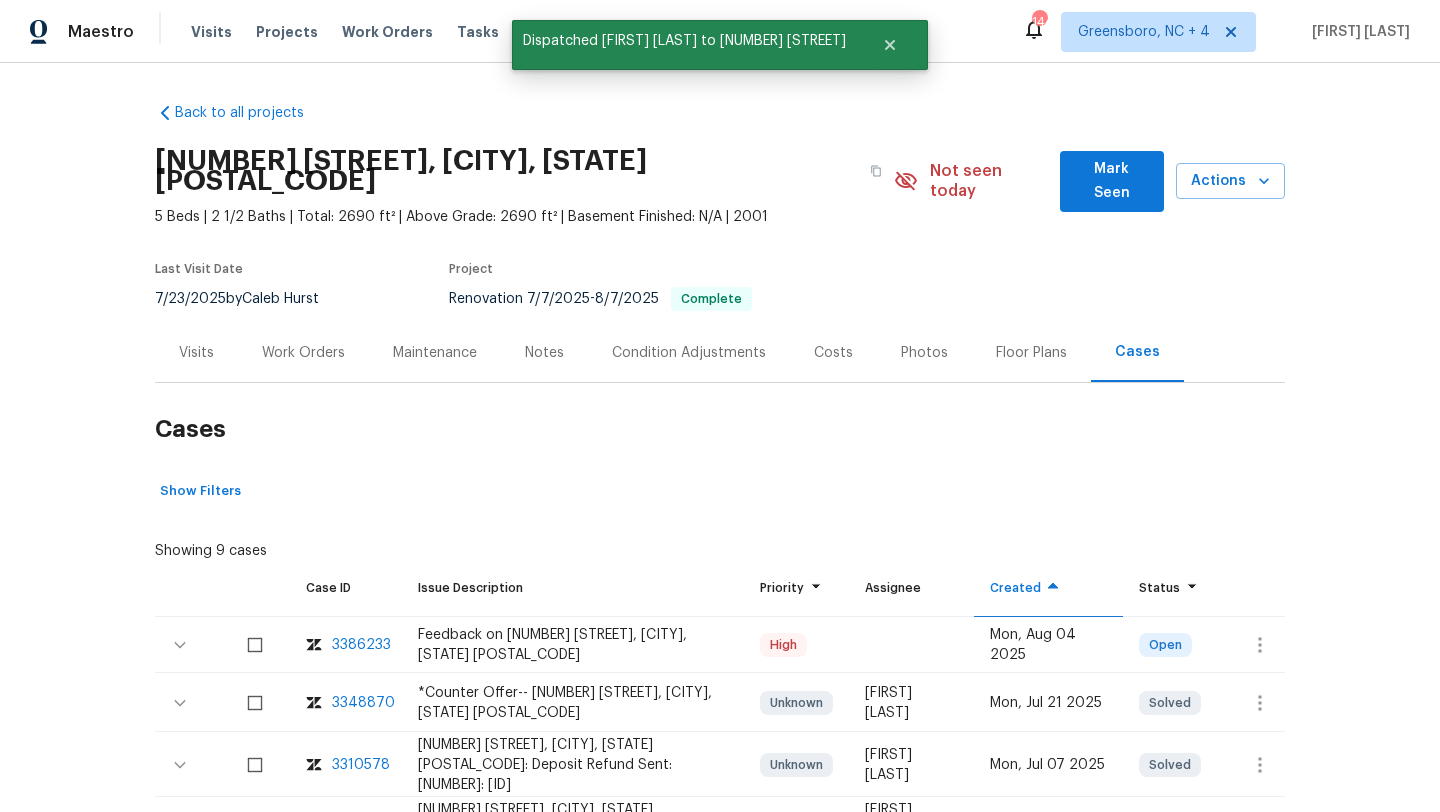 click on "Visits" at bounding box center [196, 353] 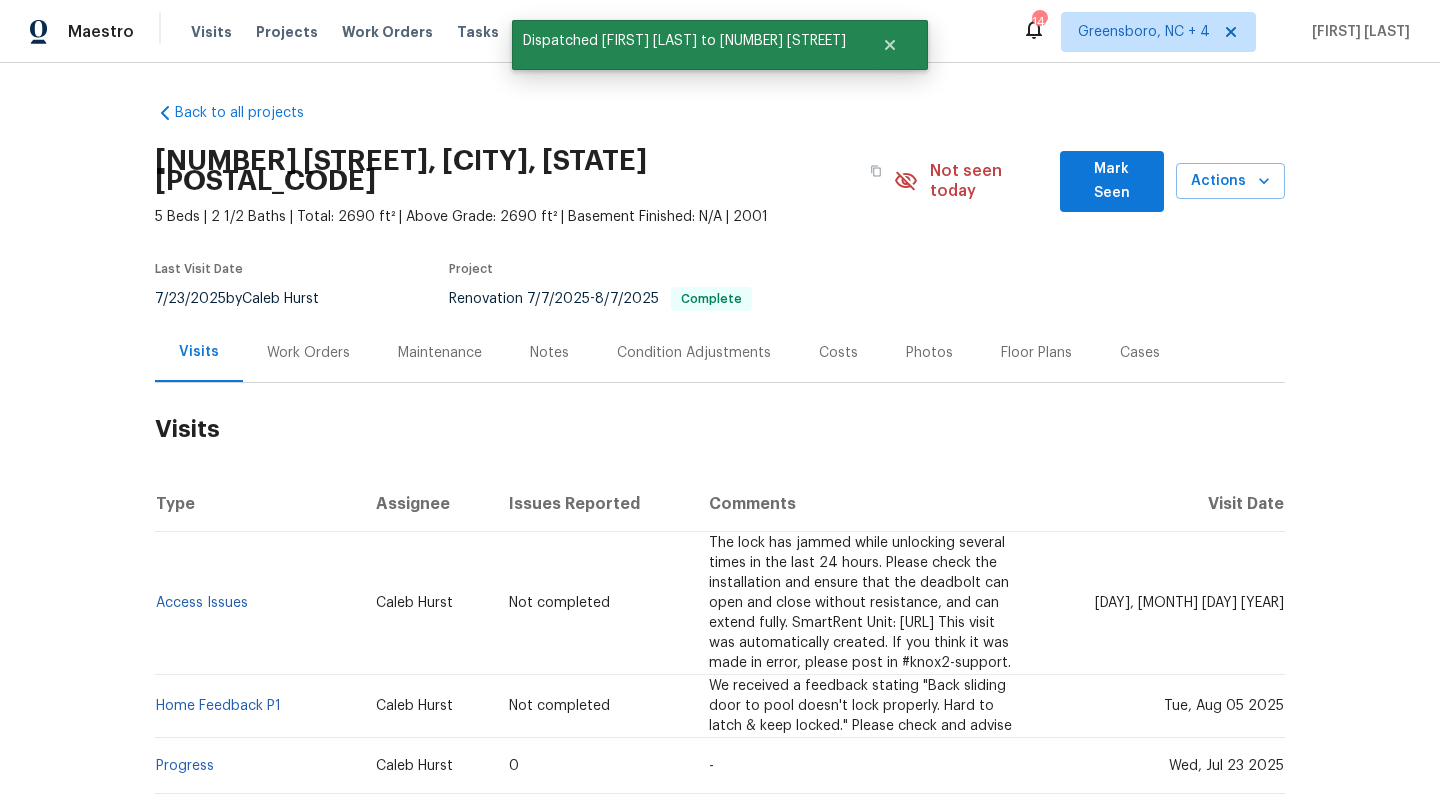 scroll, scrollTop: 378, scrollLeft: 0, axis: vertical 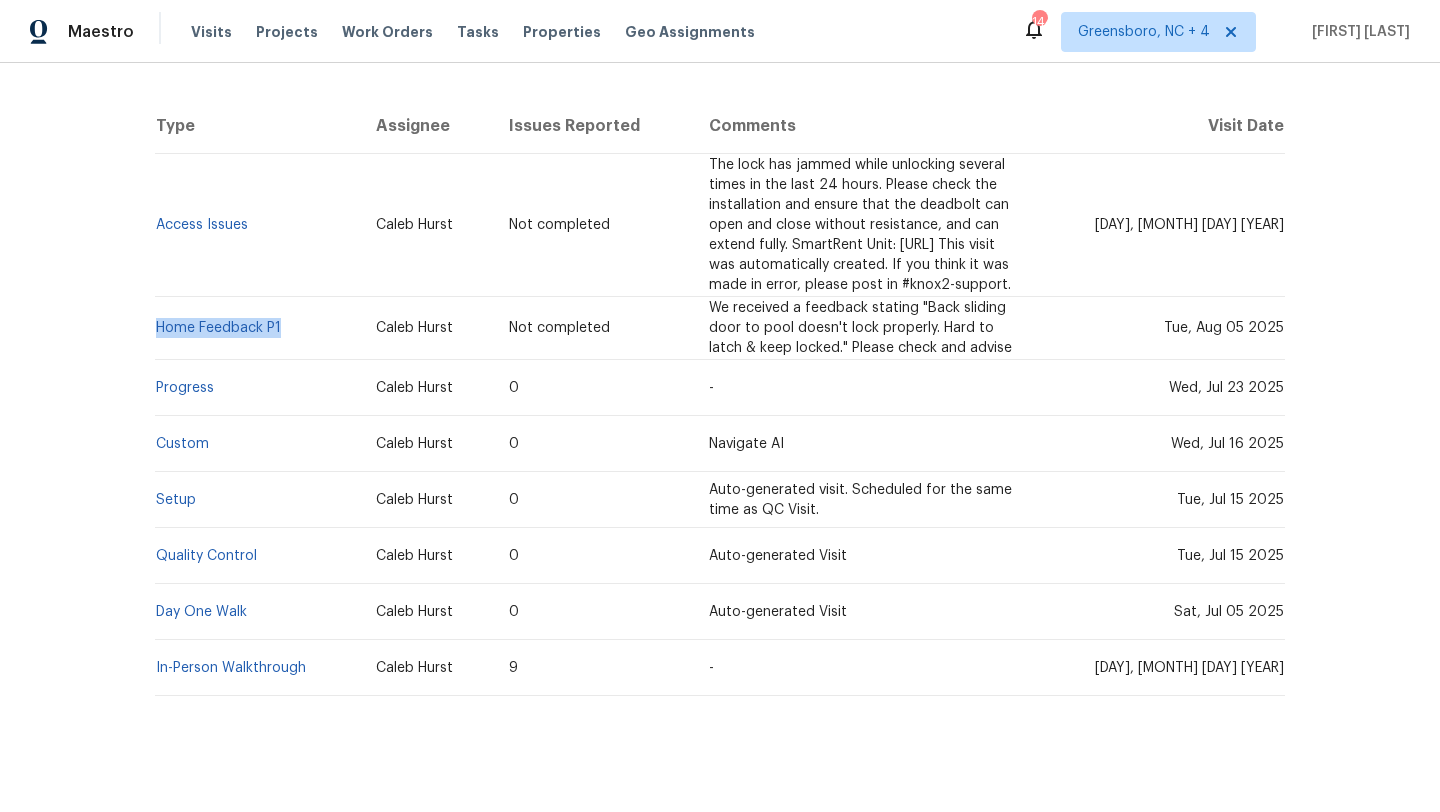 drag, startPoint x: 293, startPoint y: 301, endPoint x: 172, endPoint y: 294, distance: 121.20231 